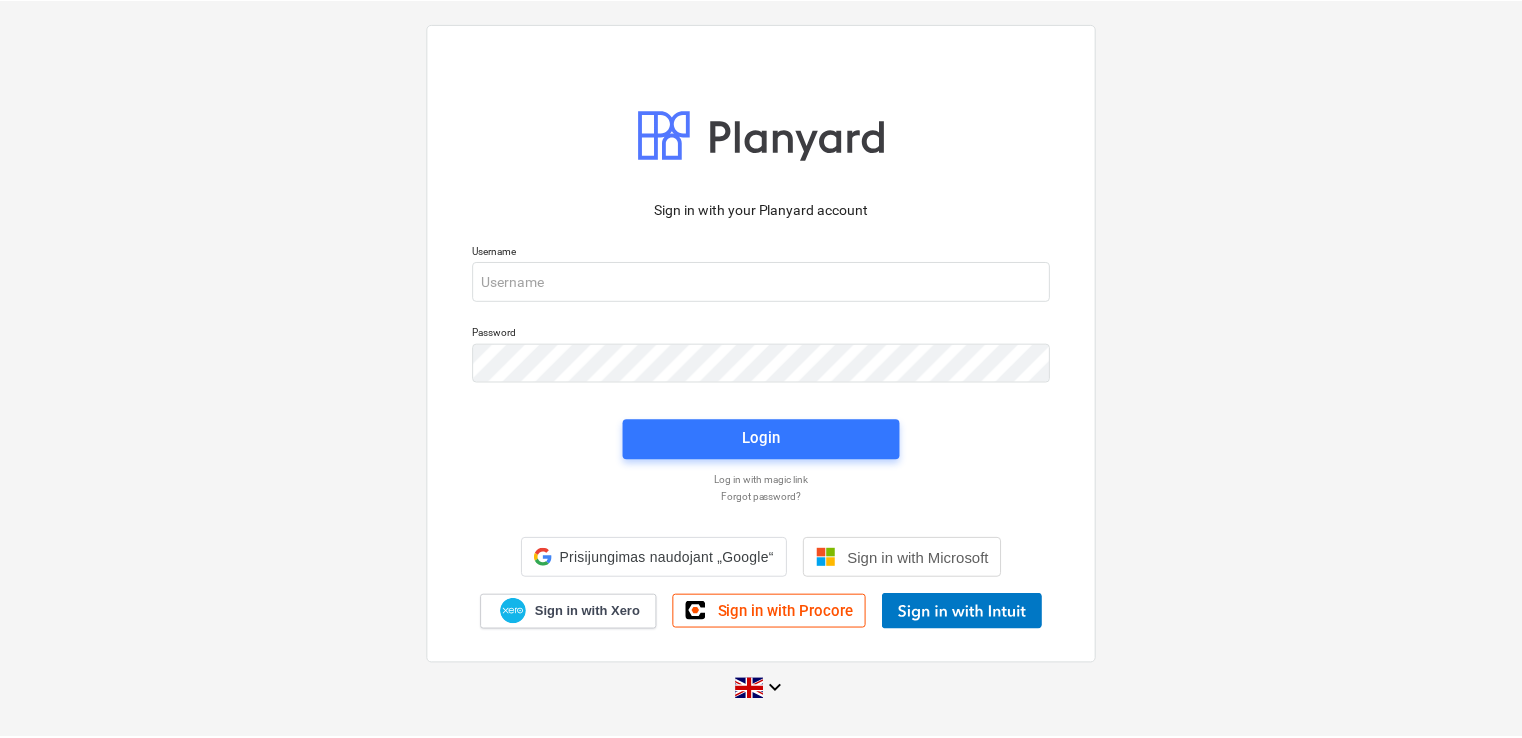 scroll, scrollTop: 0, scrollLeft: 0, axis: both 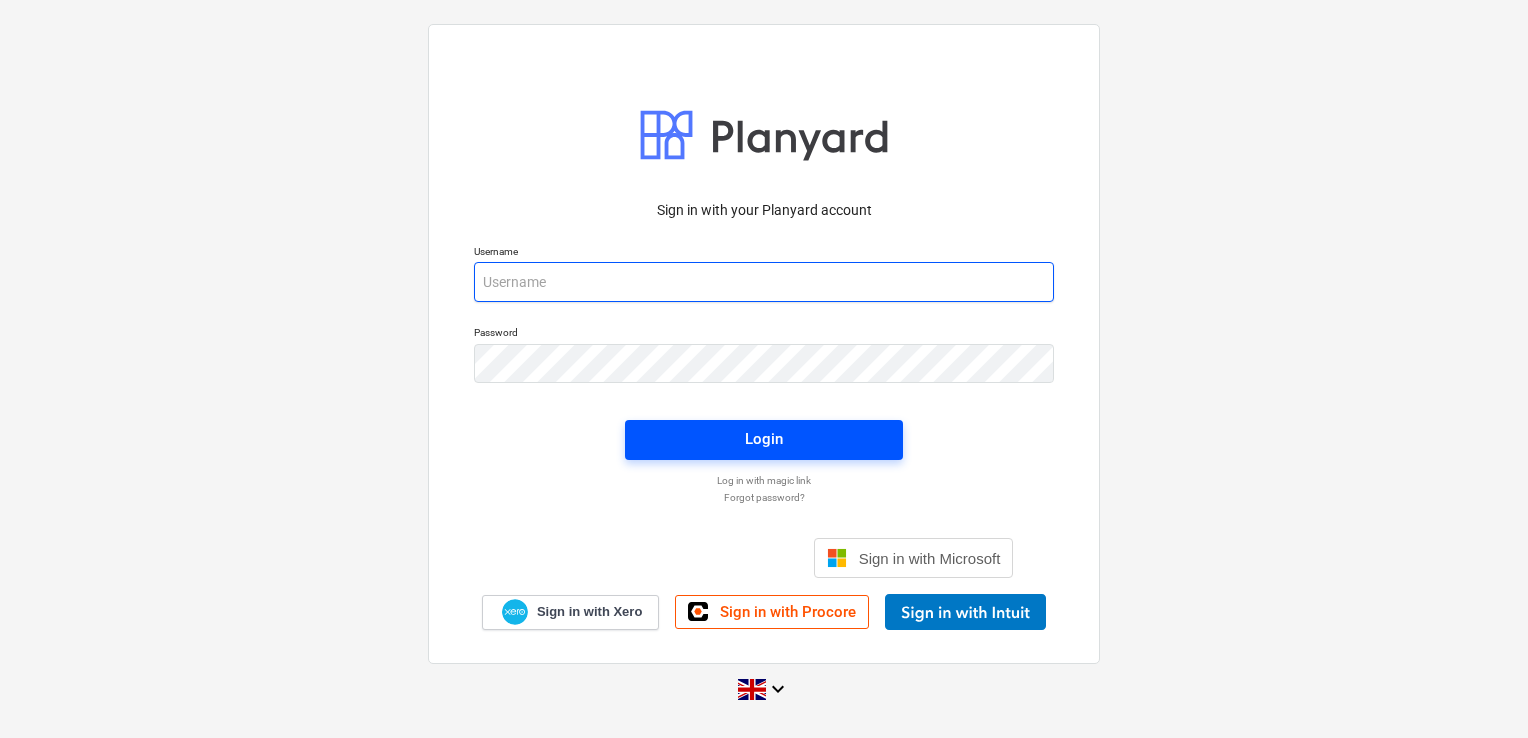 type on "demi.marciukaityte@tudormay.com" 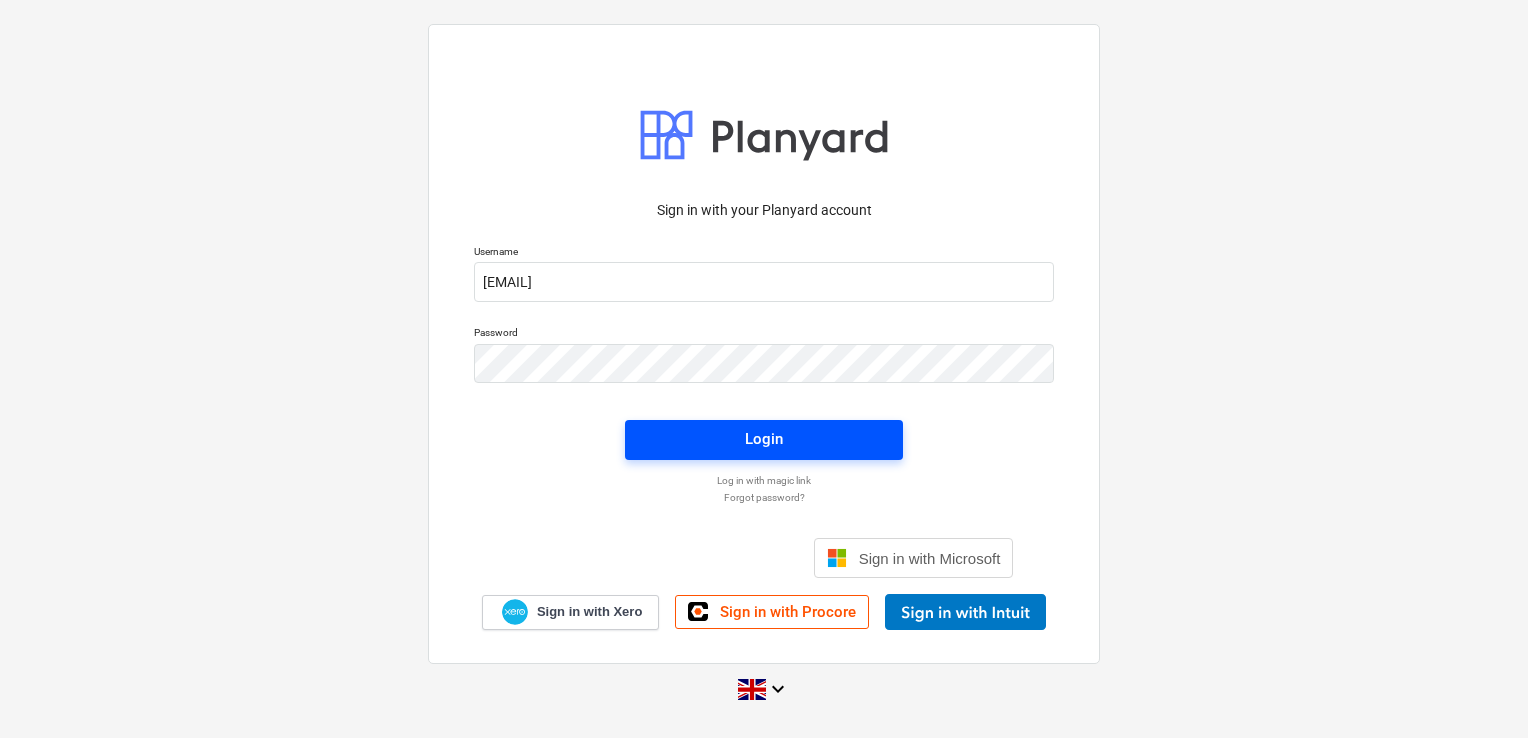 click on "Login" at bounding box center (764, 439) 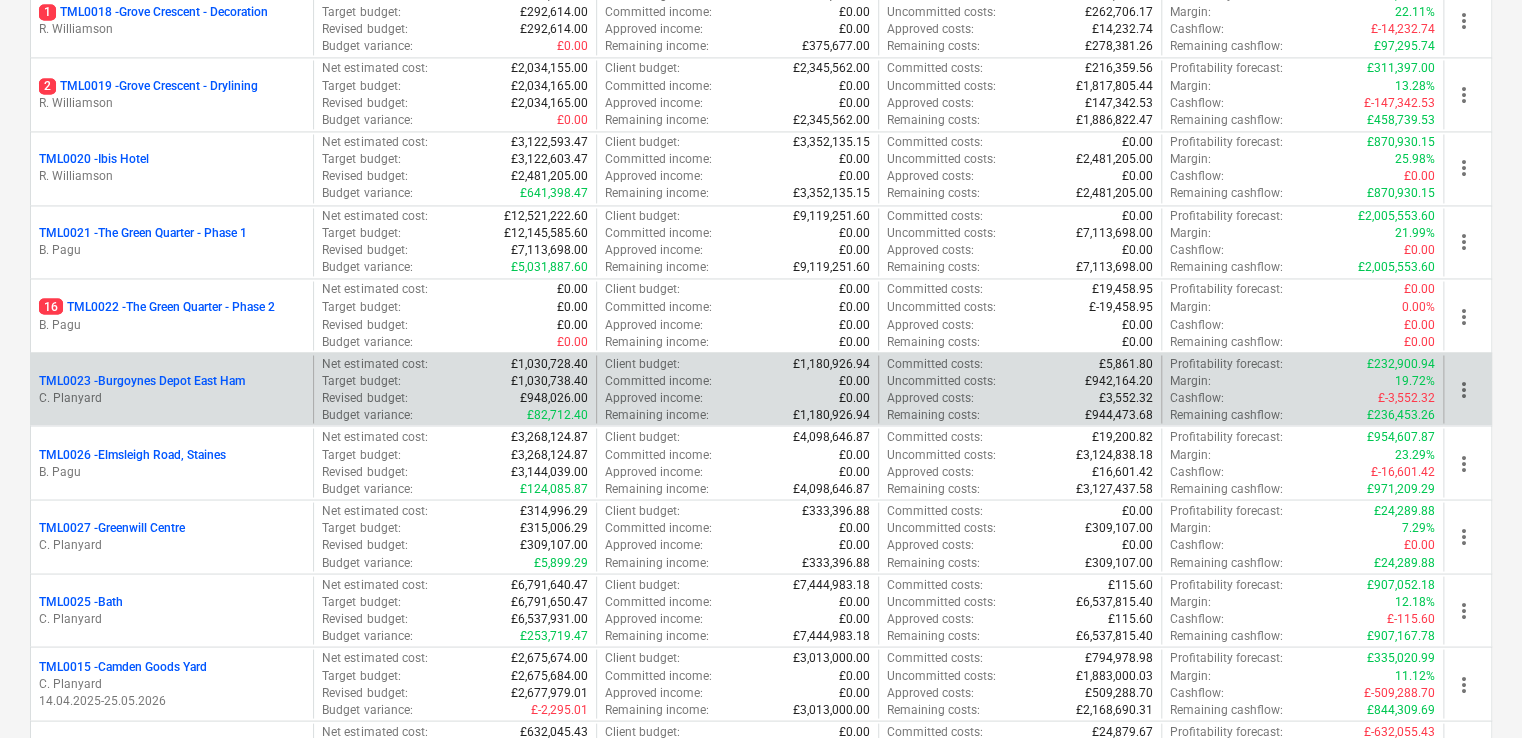scroll, scrollTop: 1875, scrollLeft: 0, axis: vertical 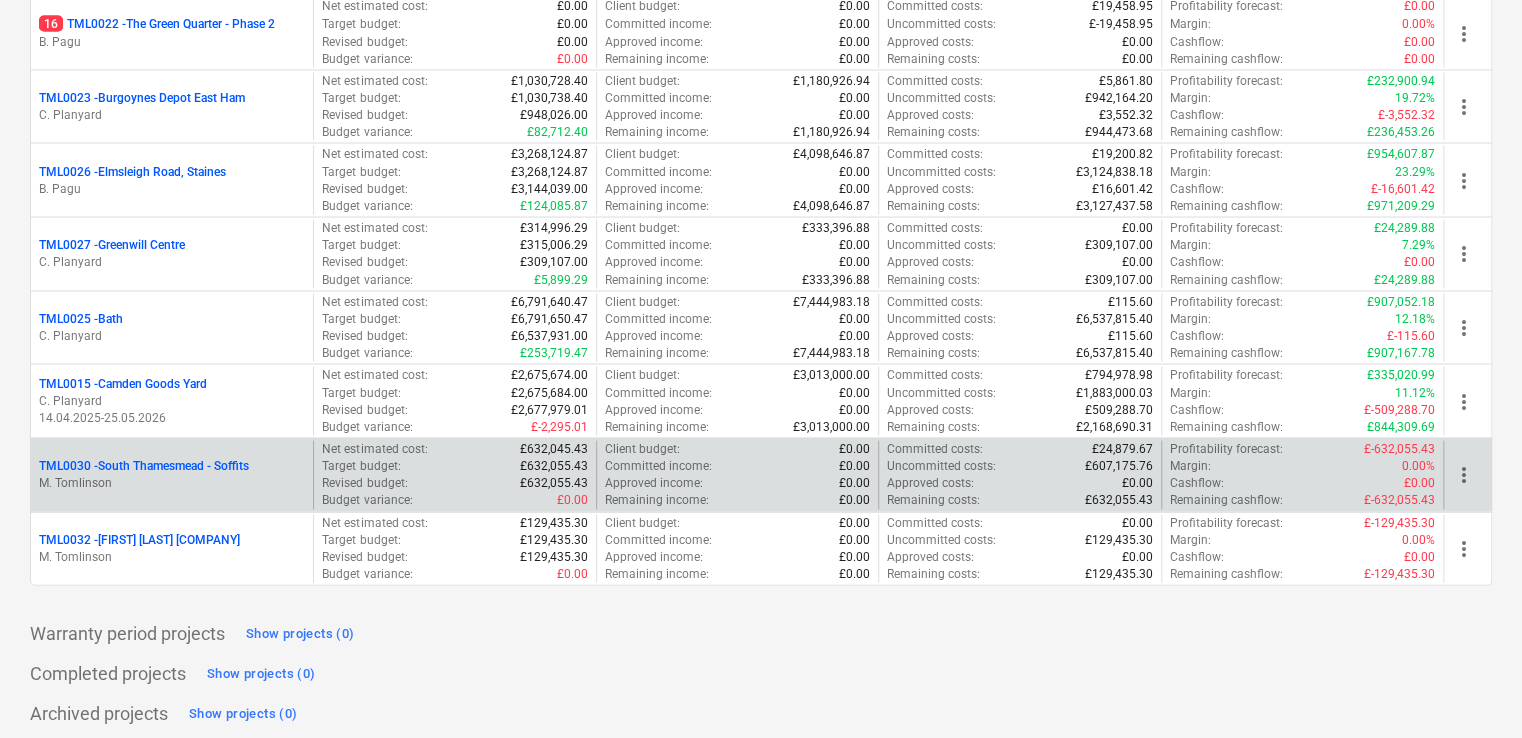 click on "TML0030 -  South Thamesmead - Soffits" at bounding box center (144, 465) 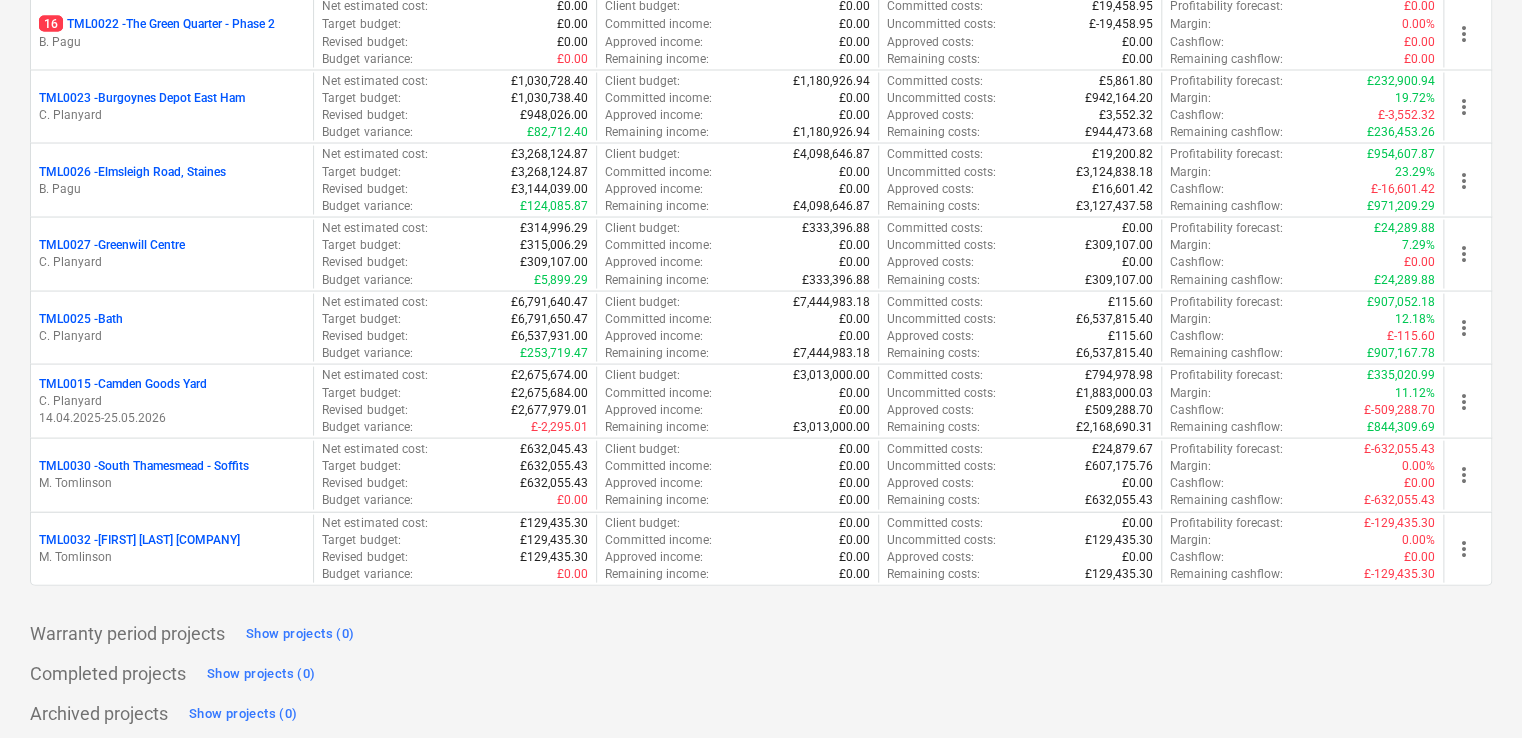 scroll, scrollTop: 0, scrollLeft: 0, axis: both 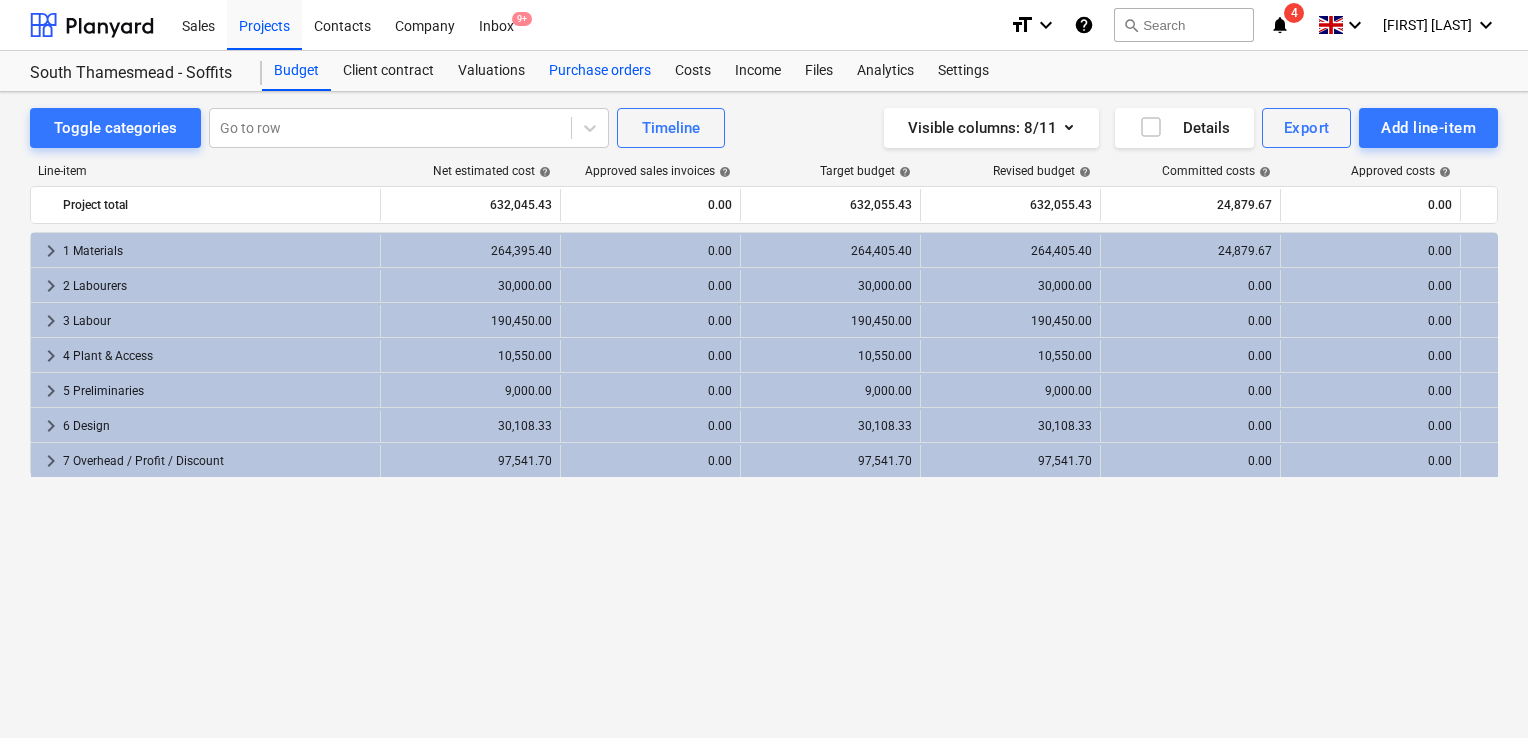 click on "Purchase orders" at bounding box center (600, 71) 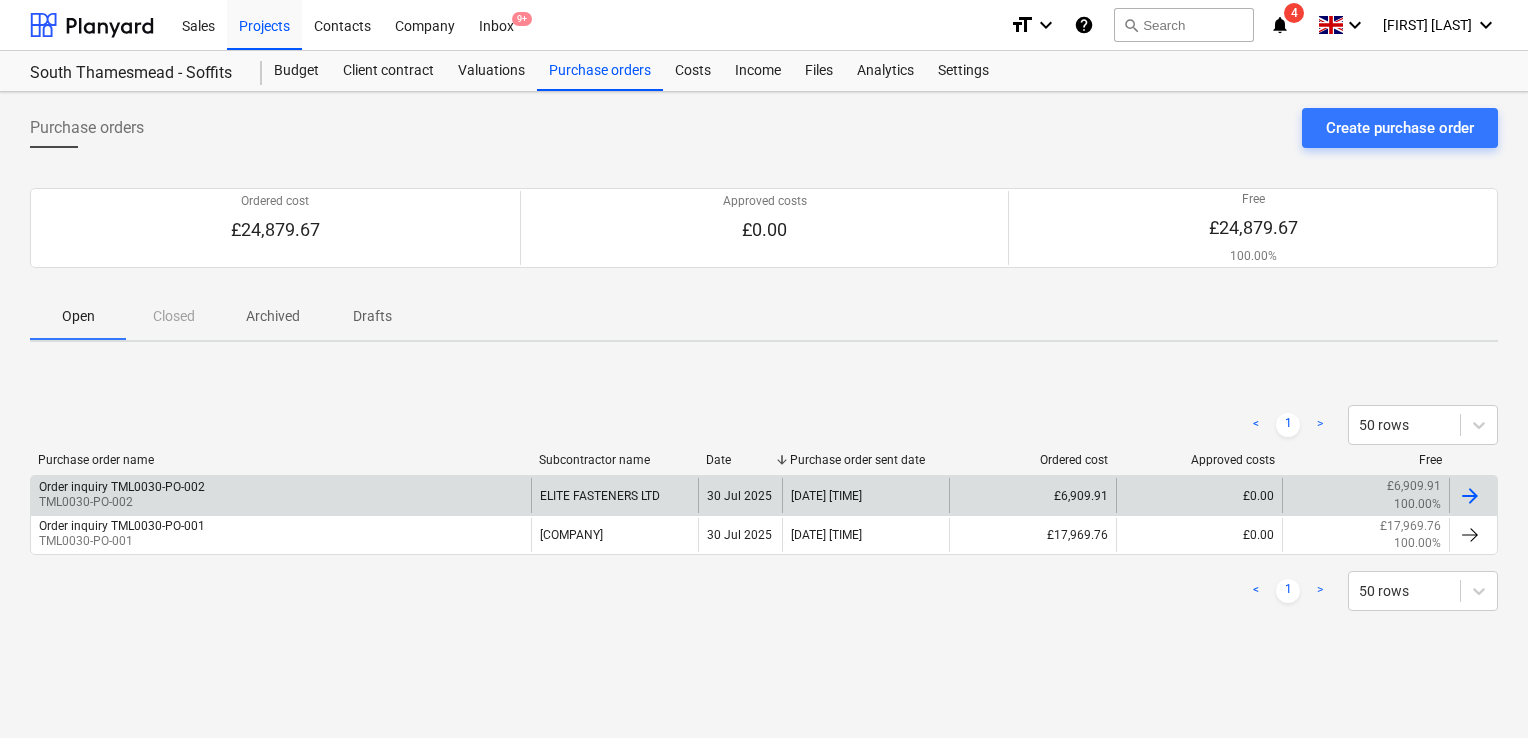click on "Order inquiry TML0030-PO-002 TML0030-PO-002" at bounding box center (281, 495) 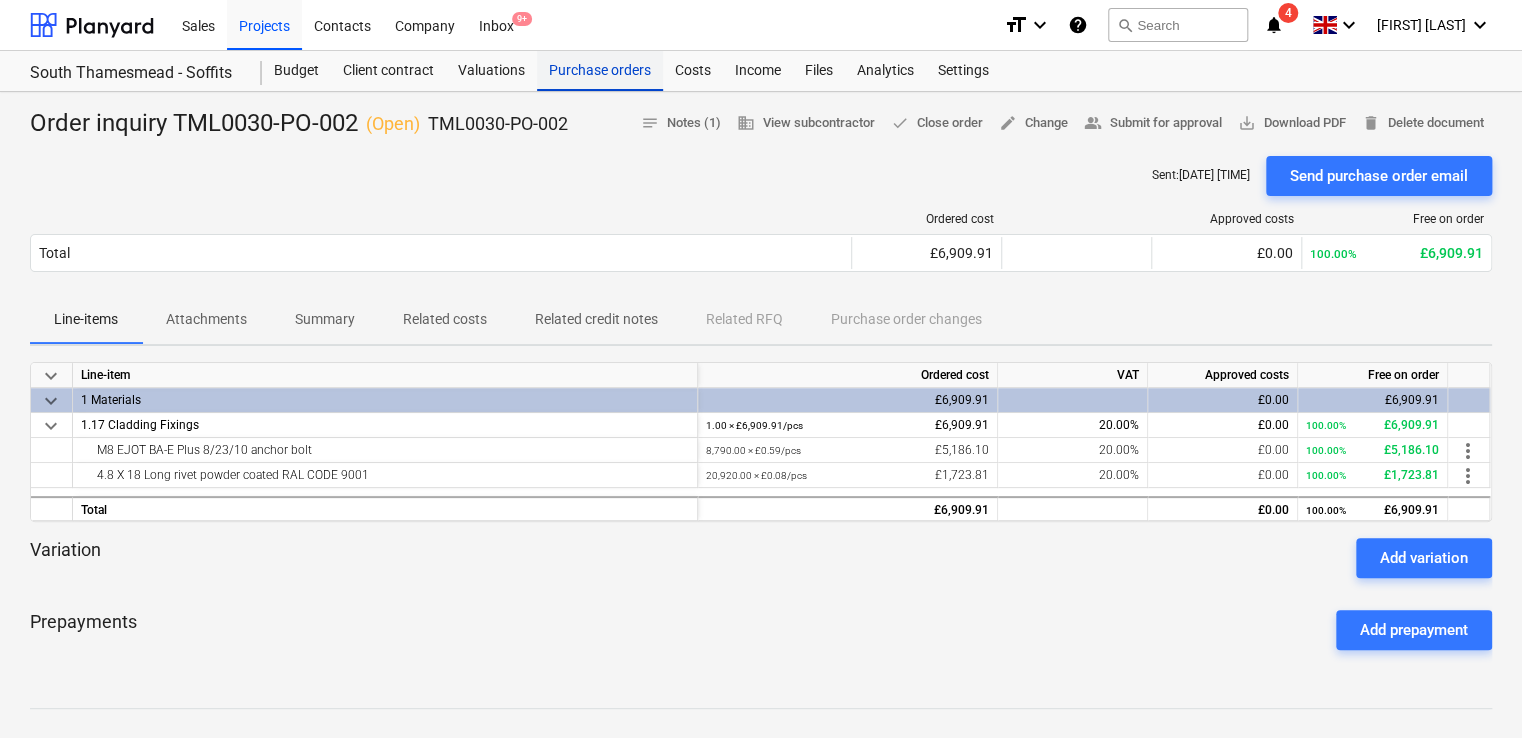 click on "Purchase orders" at bounding box center (600, 71) 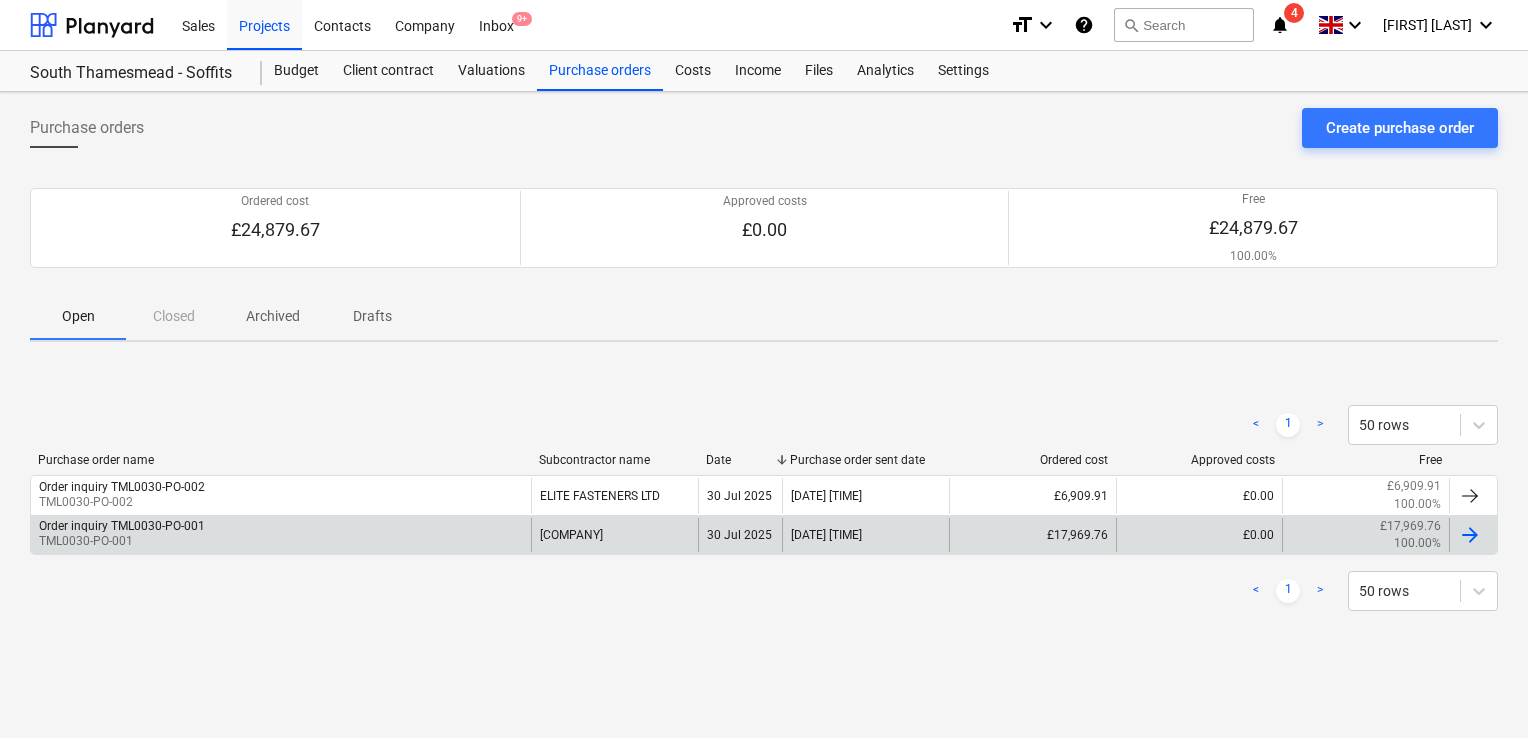 click on "Order inquiry TML0030-PO-001 TML0030-PO-001" at bounding box center (281, 535) 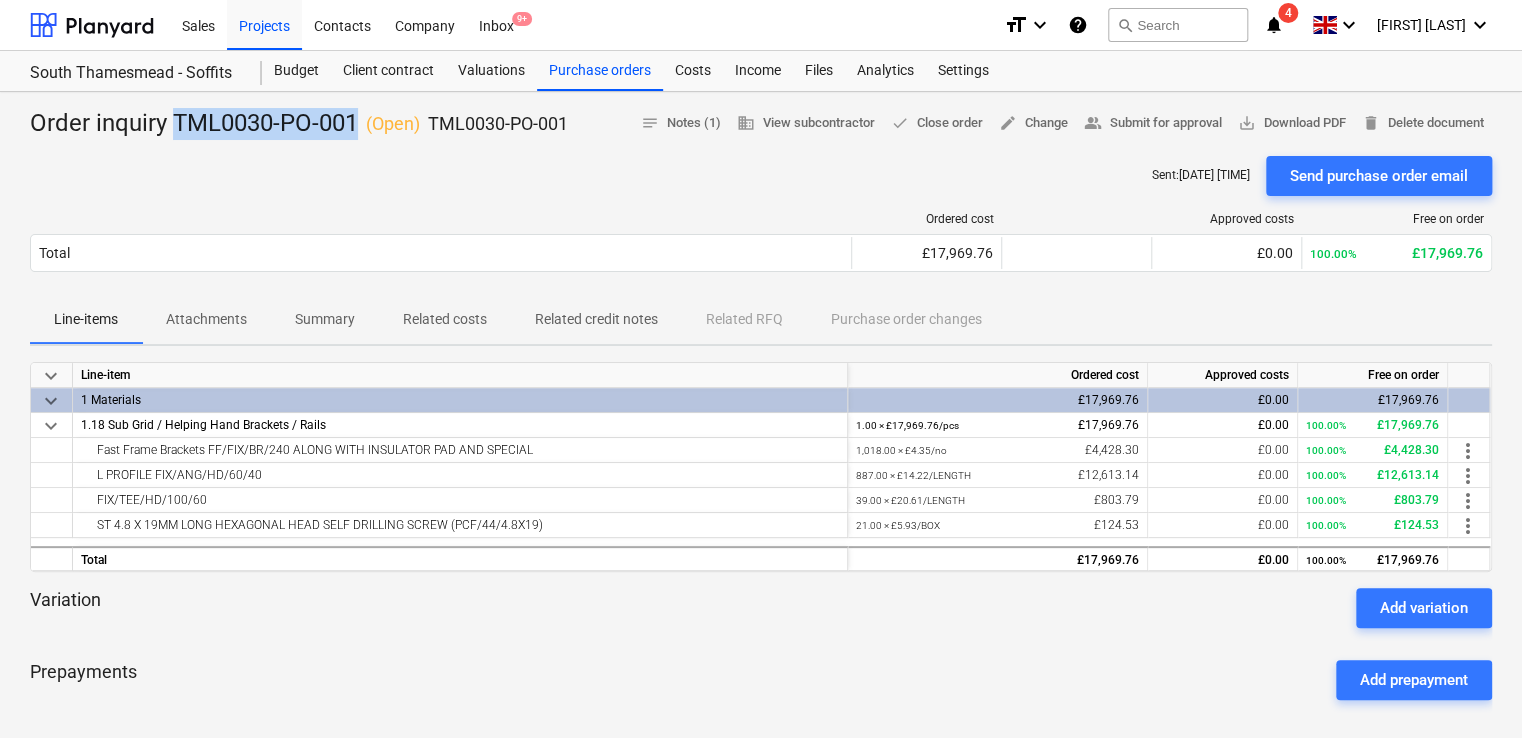drag, startPoint x: 356, startPoint y: 126, endPoint x: 176, endPoint y: 126, distance: 180 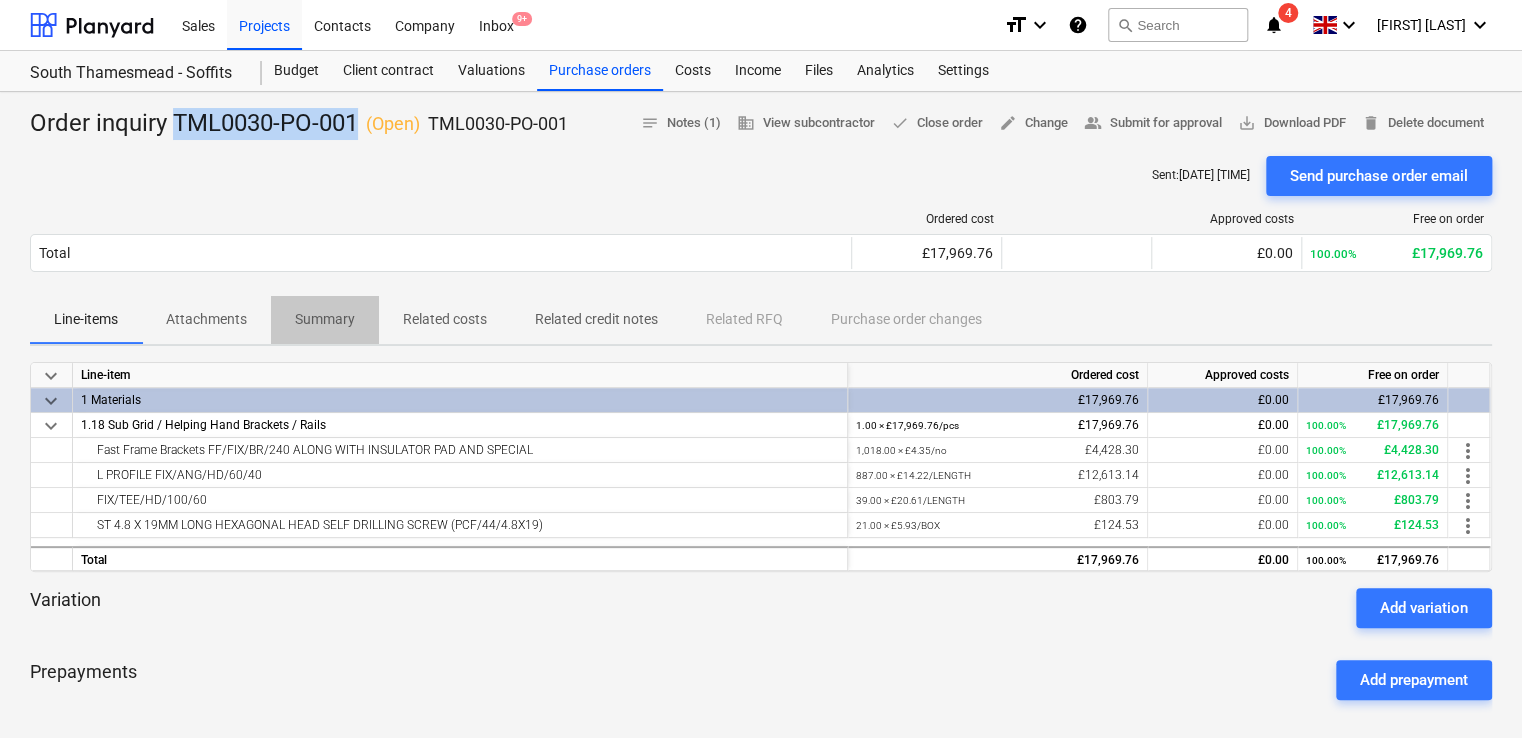 click on "Summary" at bounding box center (325, 319) 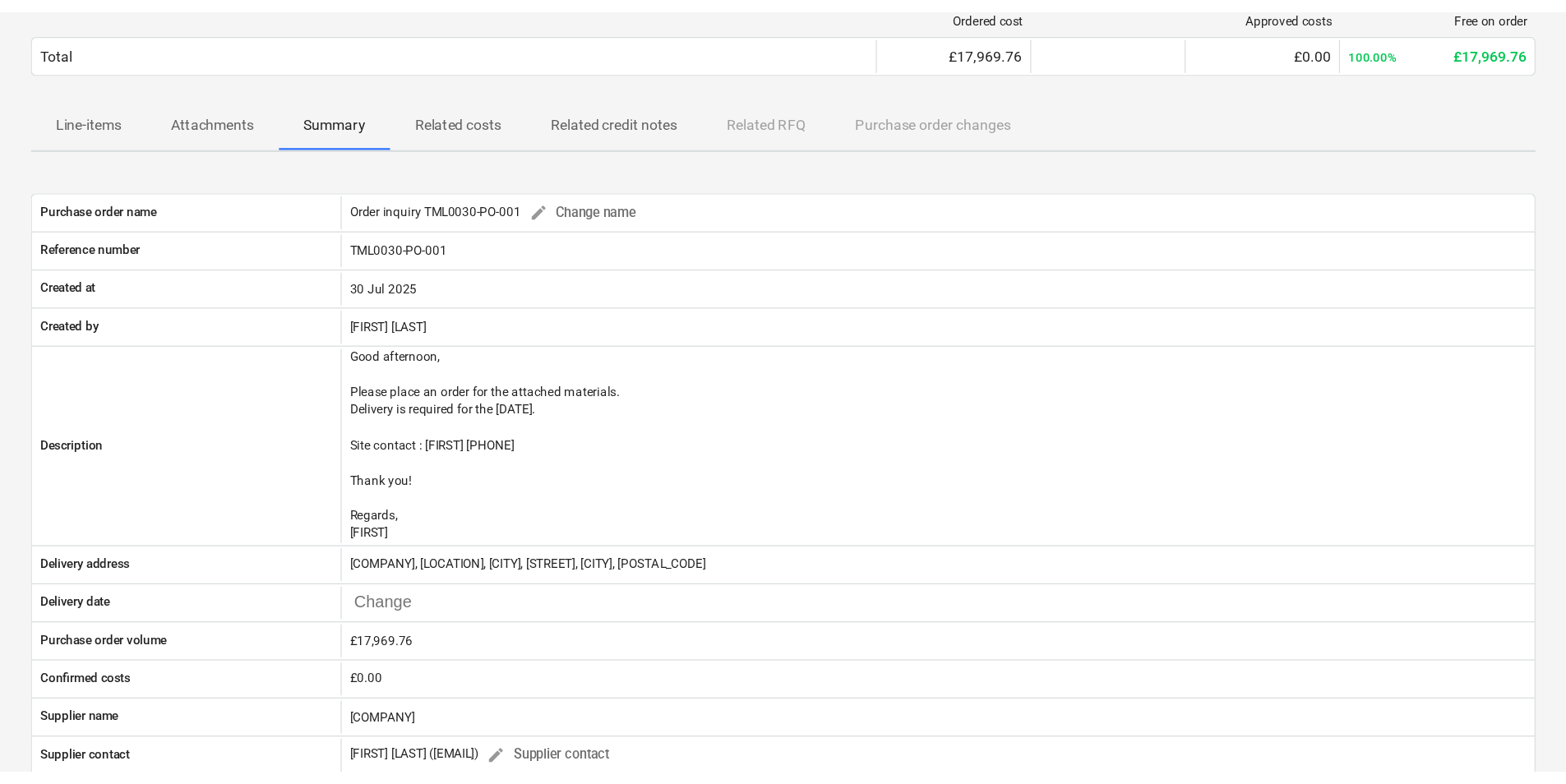 scroll, scrollTop: 0, scrollLeft: 0, axis: both 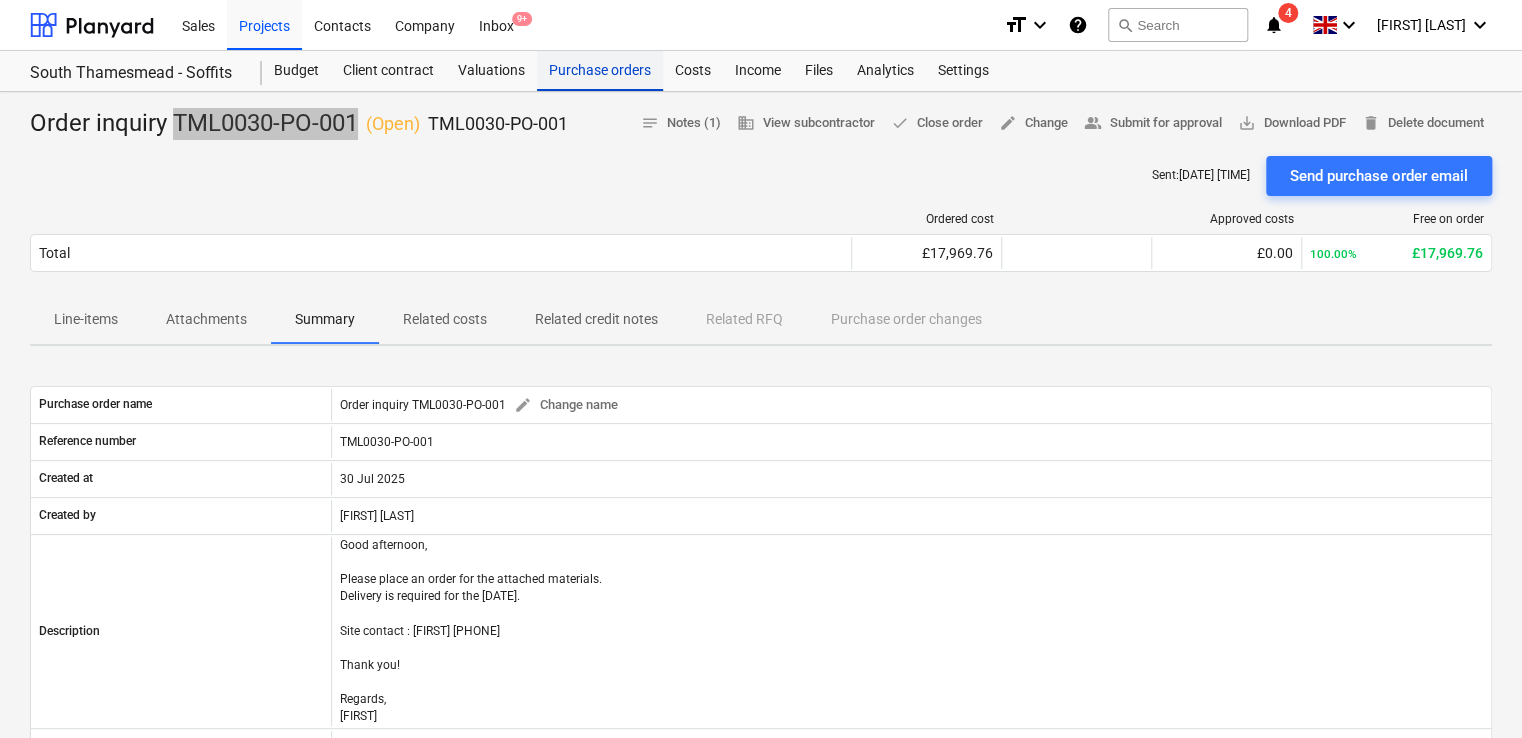 click on "Purchase orders" at bounding box center (600, 71) 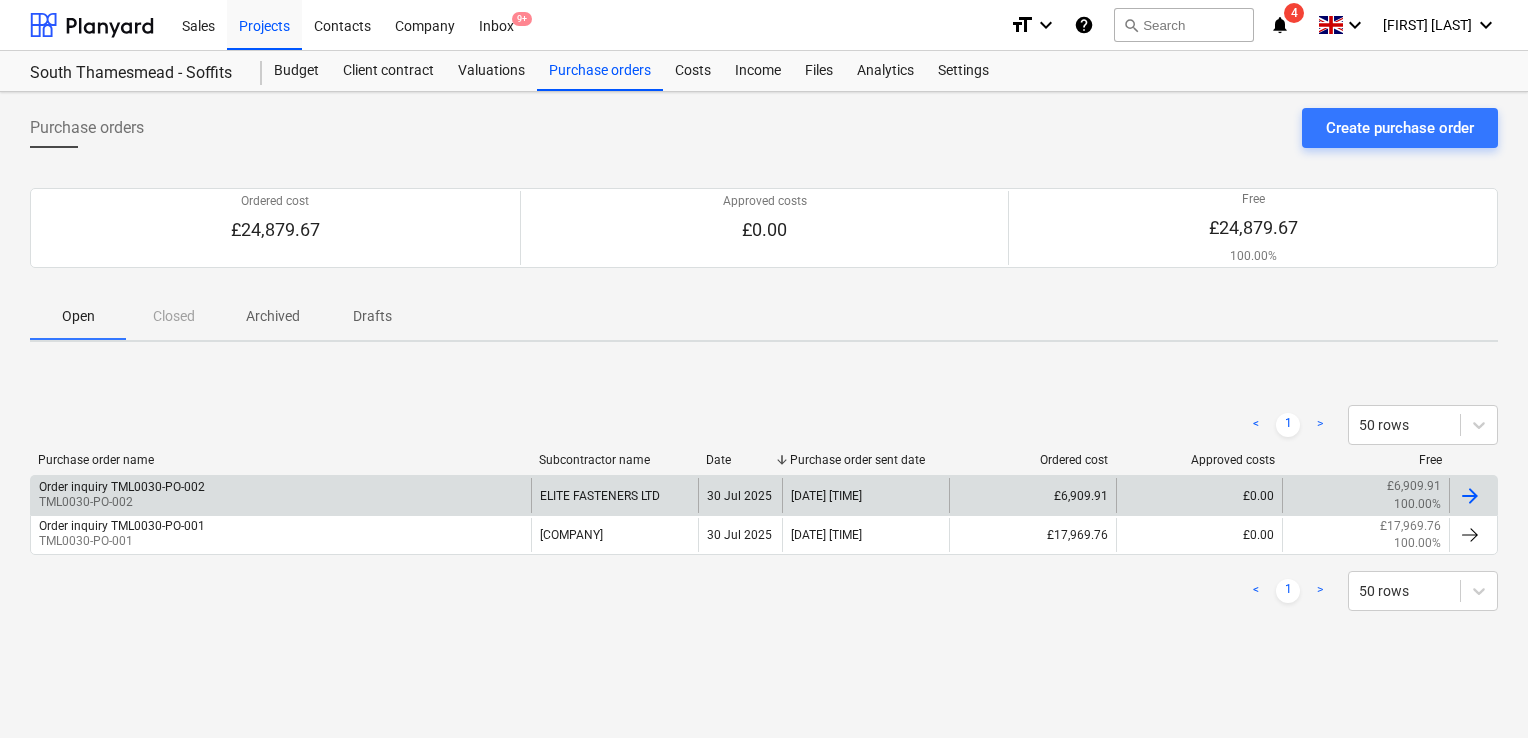 click on "Order inquiry TML0030-PO-002 TML0030-PO-002" at bounding box center (281, 495) 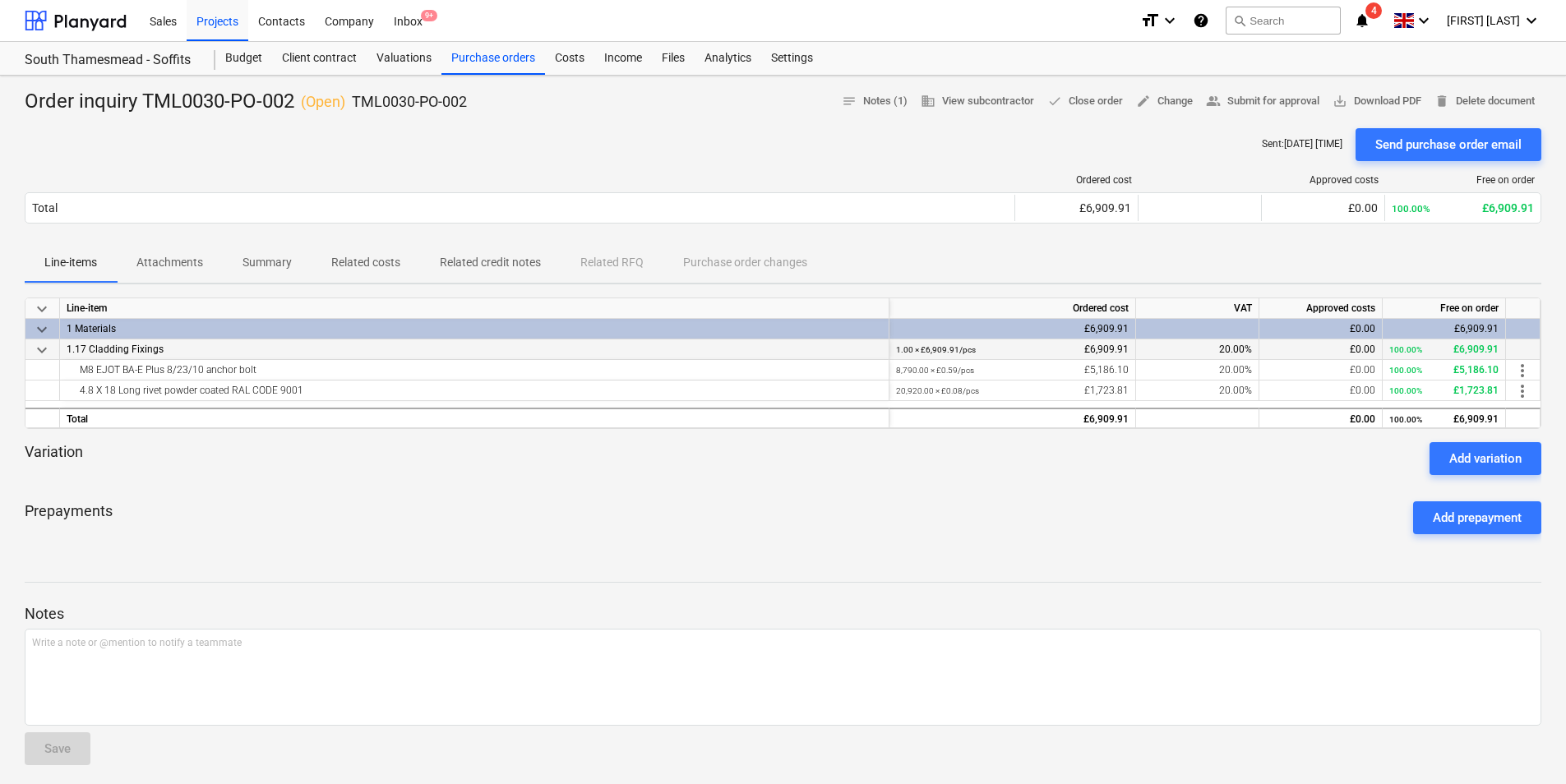 click on "1.00   ×   £6,909.91 / pcs" at bounding box center (935, 349) 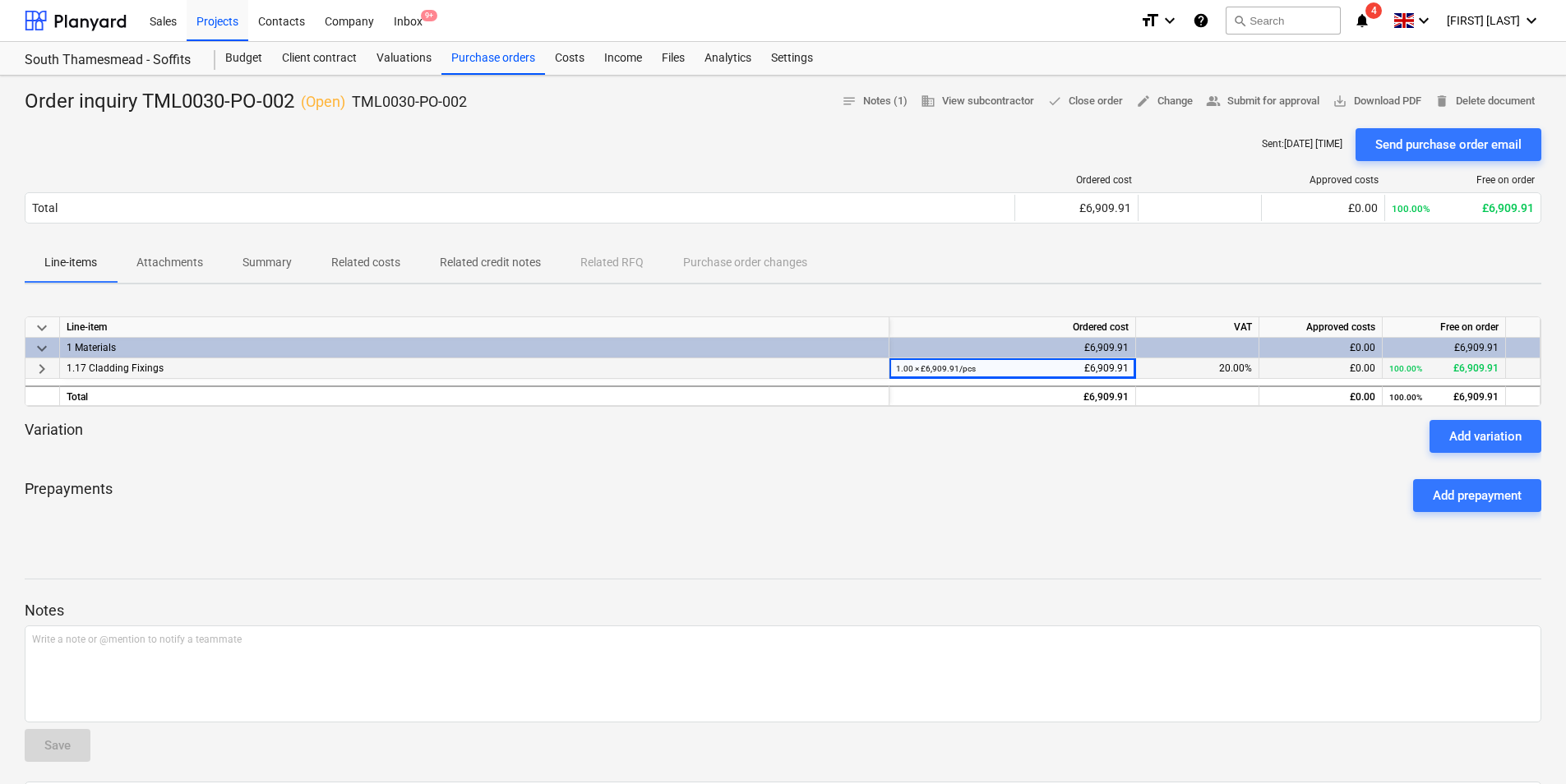 click on "1.00   ×   £6,909.91 / pcs" at bounding box center [935, 368] 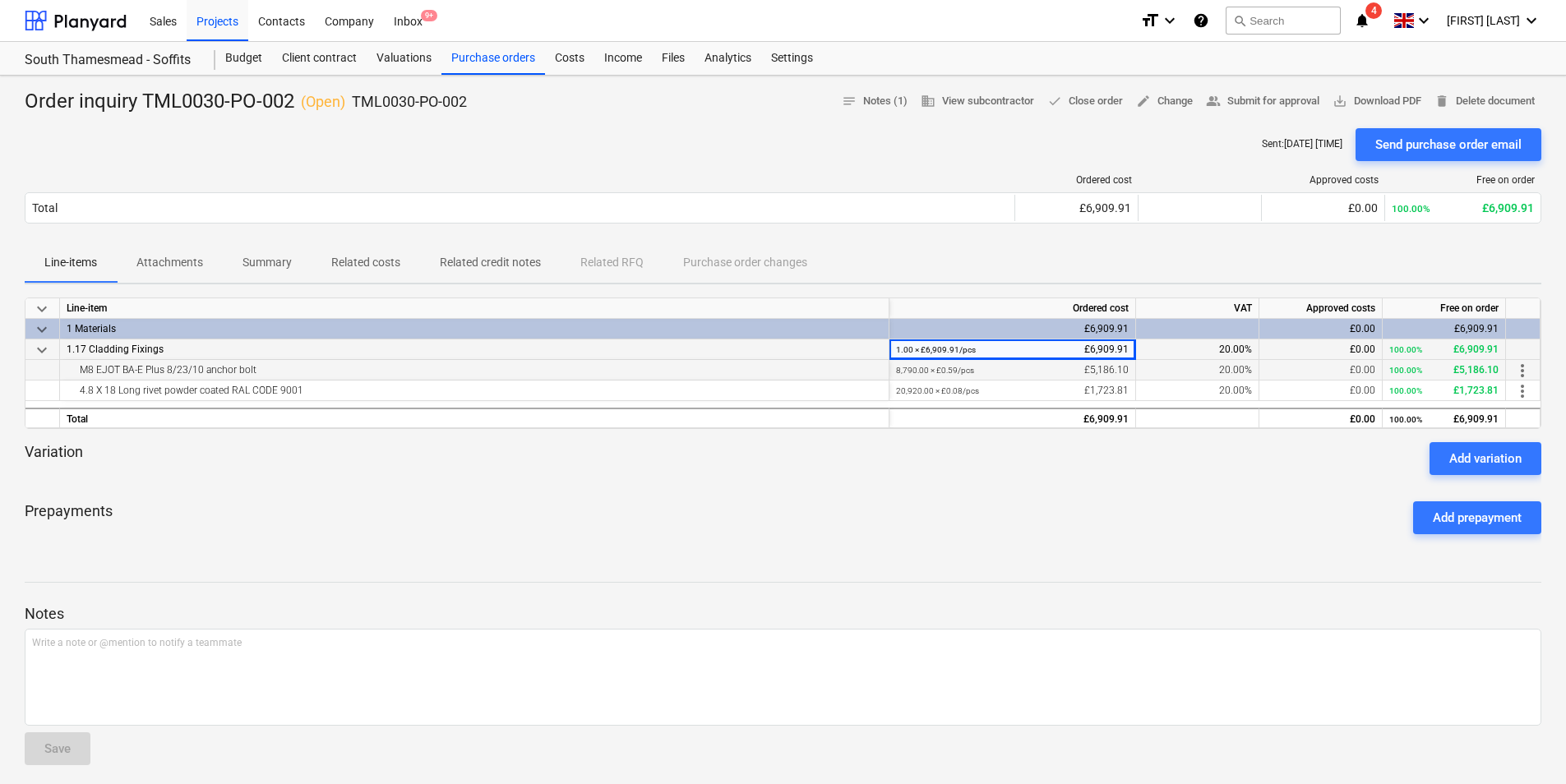 drag, startPoint x: 264, startPoint y: 371, endPoint x: 54, endPoint y: 372, distance: 210.00238 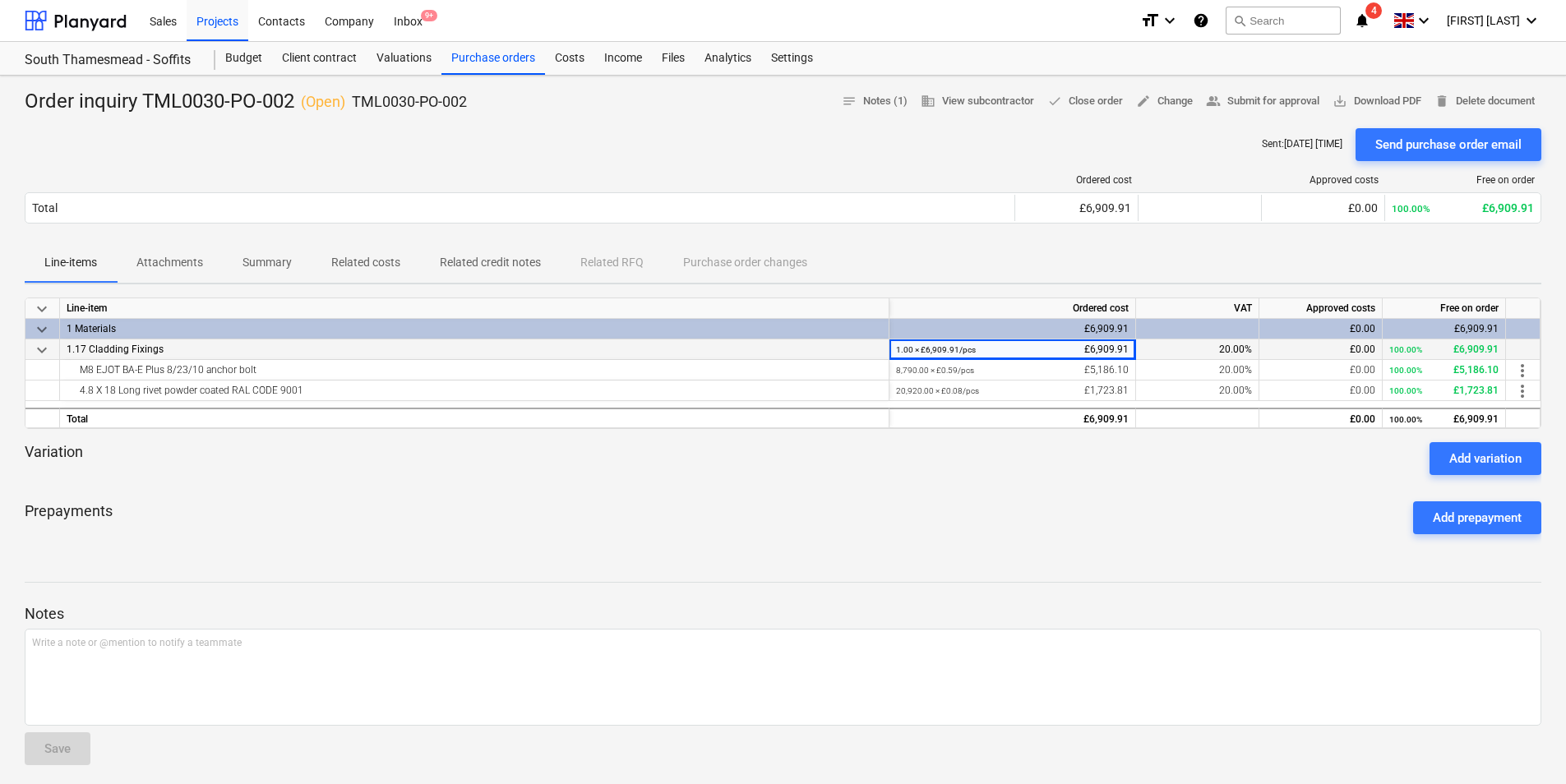 copy on "M8 EJOT BA-E Plus 8/23/10 anchor bolt" 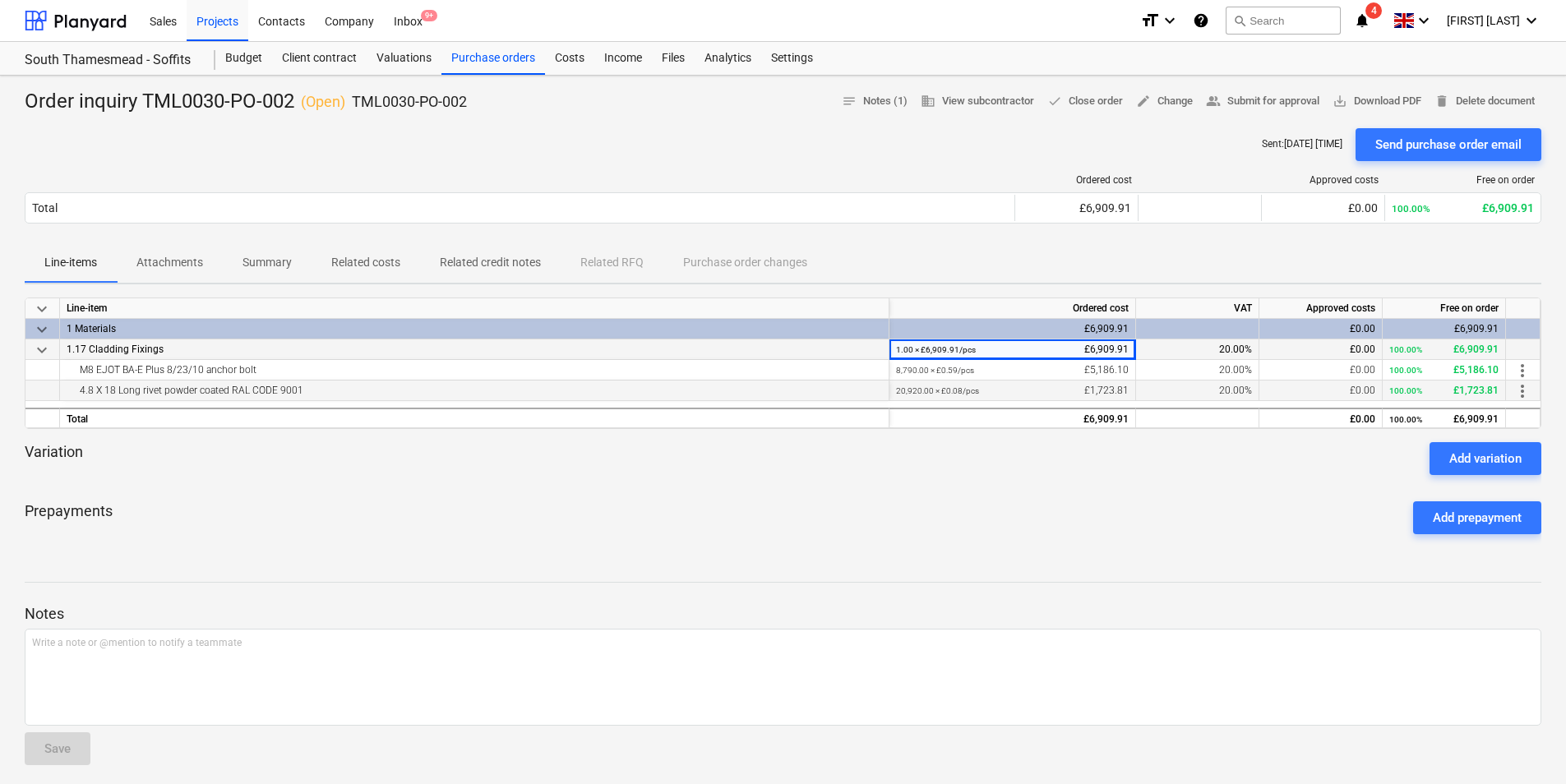 click on "4.8 X 18 Long rivet  powder coated  RAL CODE 9001" at bounding box center [474, 390] 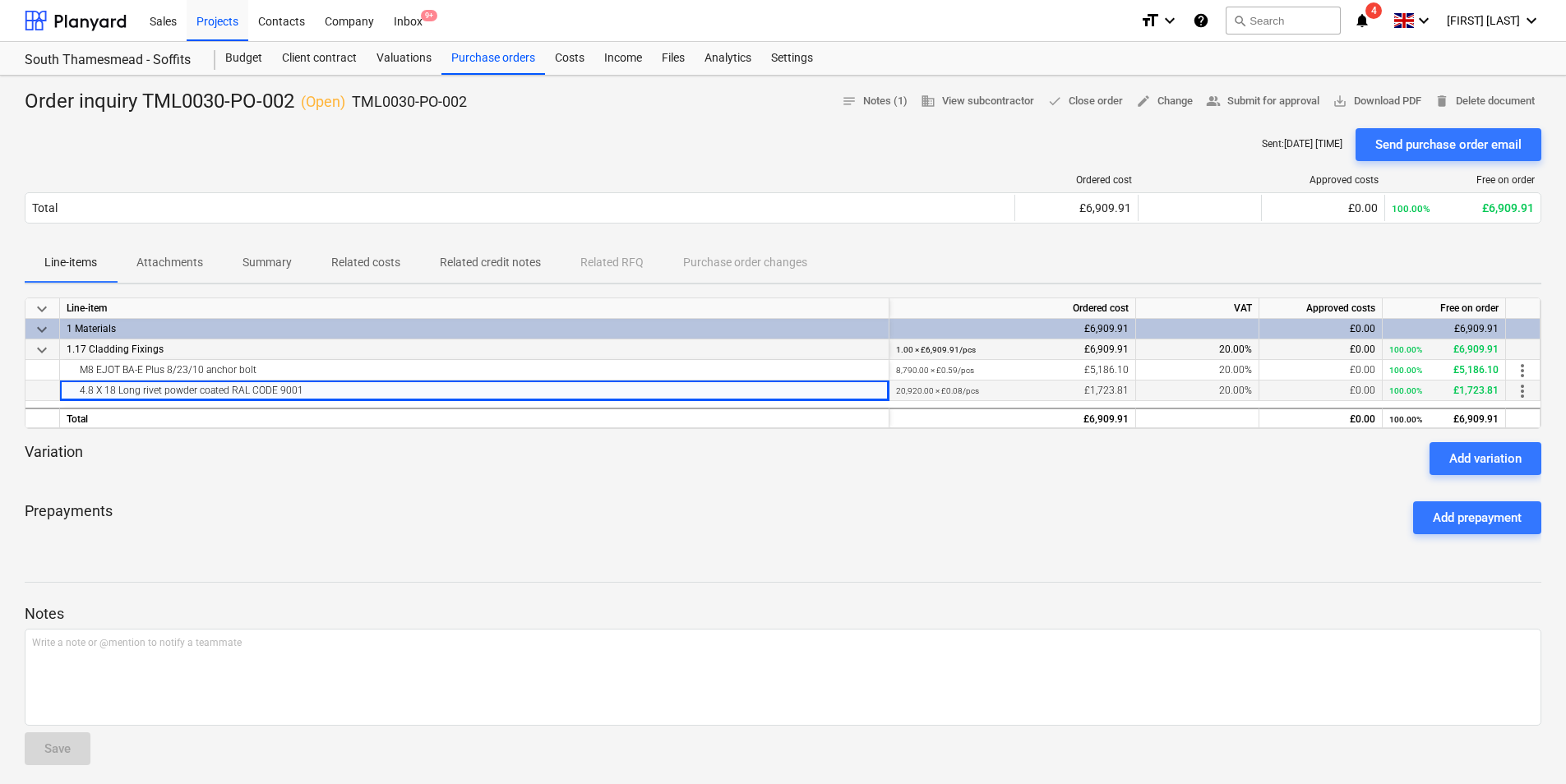 drag, startPoint x: 349, startPoint y: 390, endPoint x: 65, endPoint y: 392, distance: 284.00704 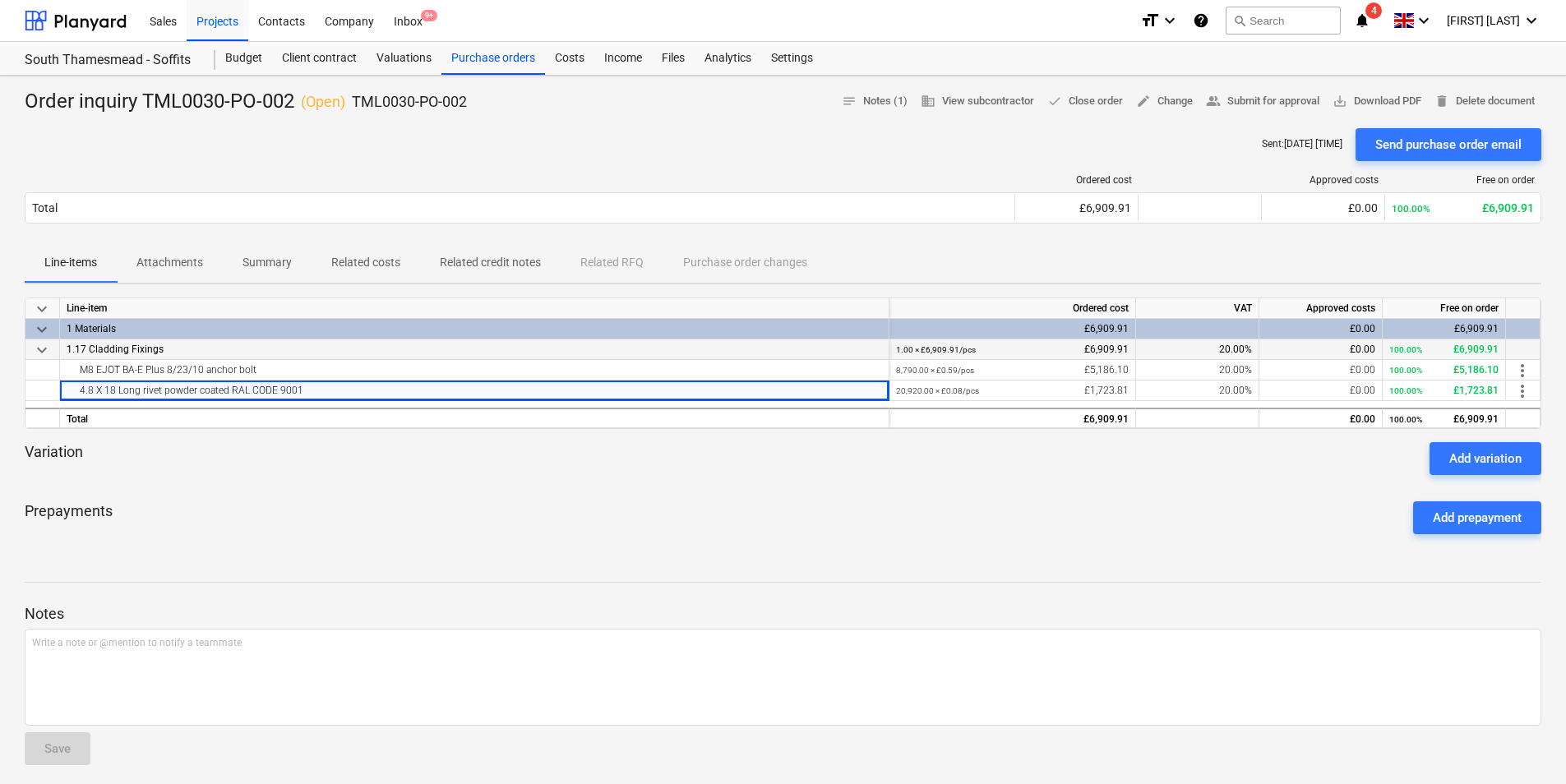 copy on "4.8 X 18 Long rivet  powder coated  RAL CODE 9001" 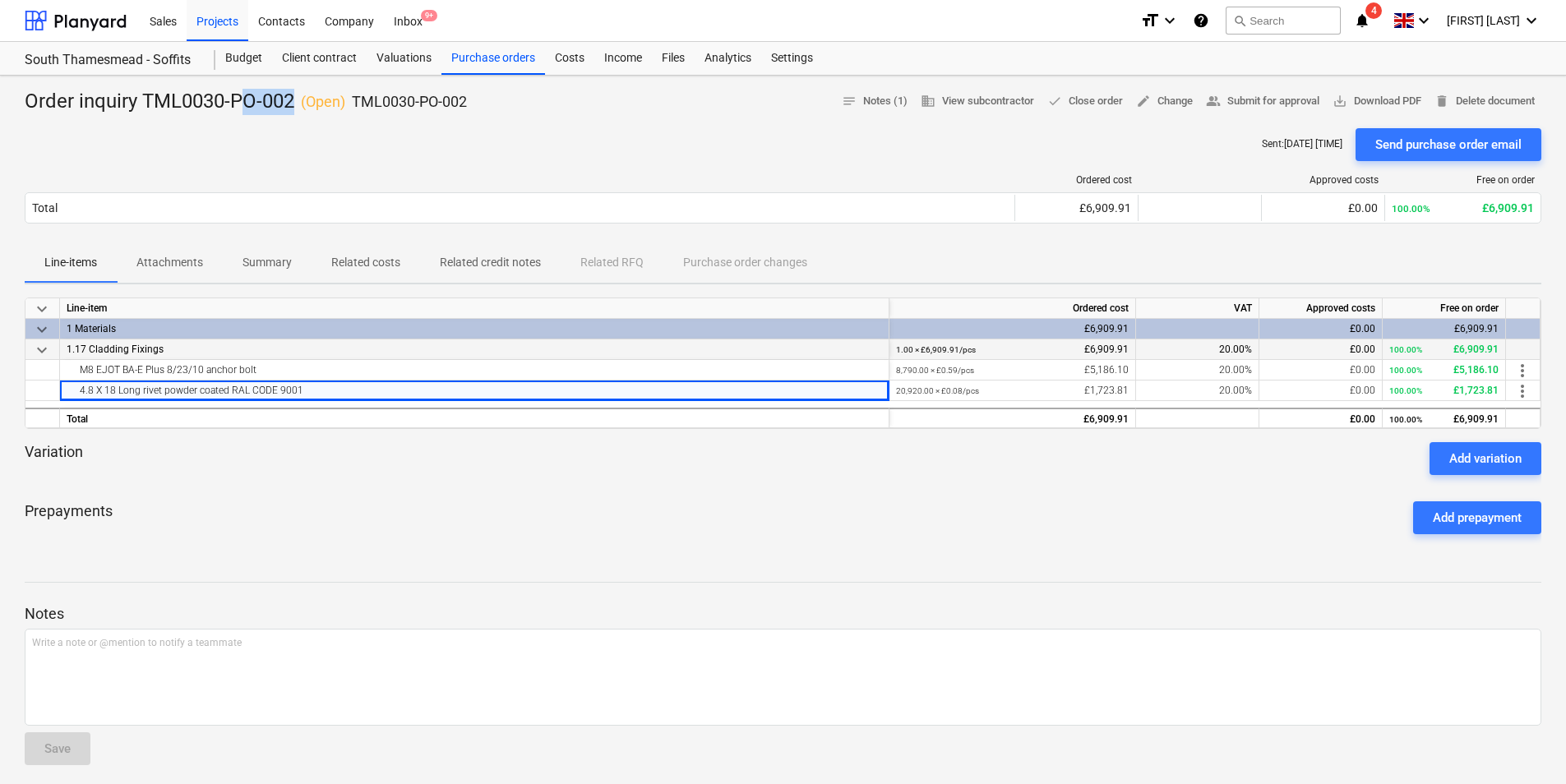 drag, startPoint x: 297, startPoint y: 103, endPoint x: 253, endPoint y: 105, distance: 44.04543 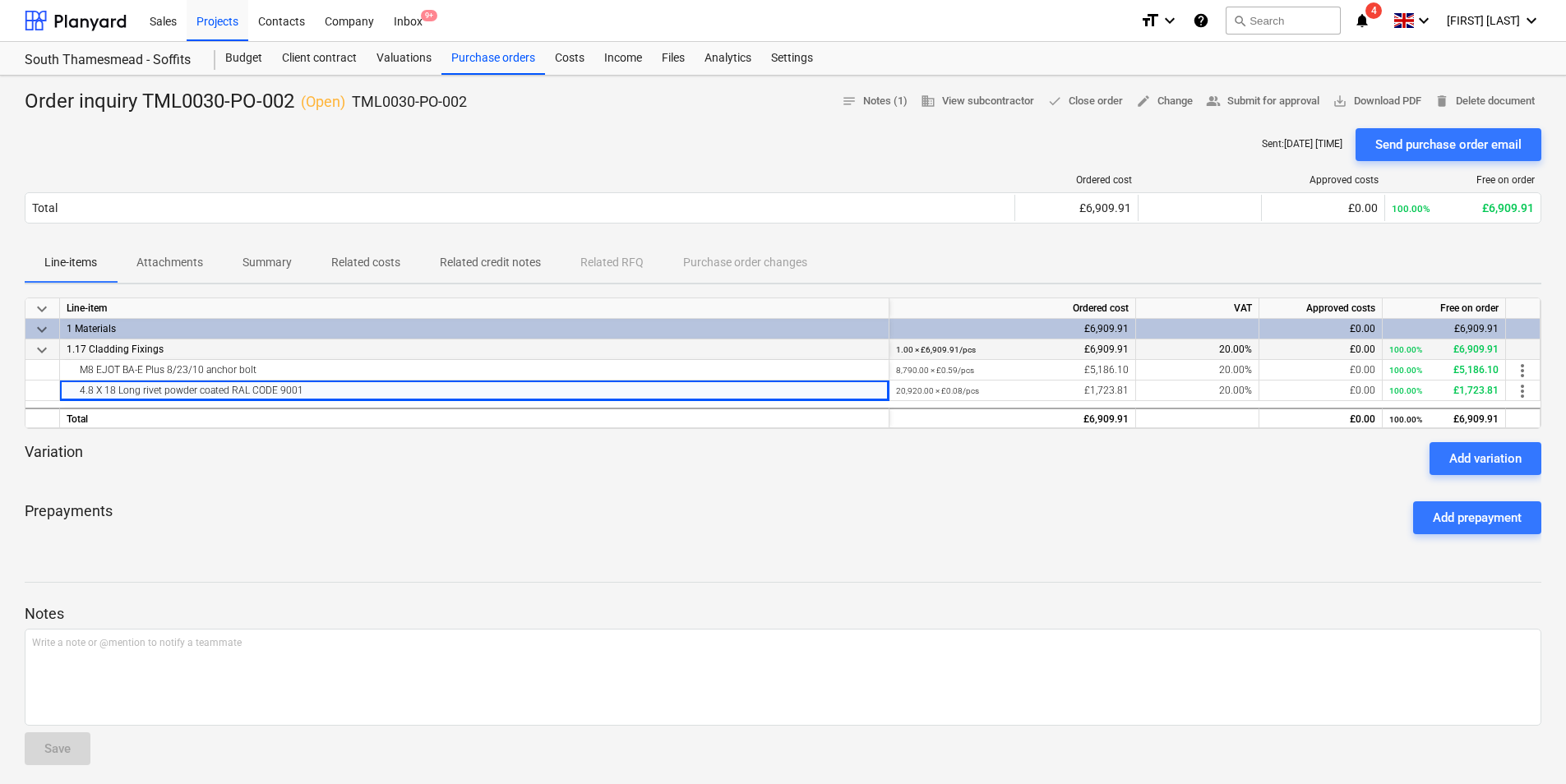 drag, startPoint x: 253, startPoint y: 105, endPoint x: 320, endPoint y: 170, distance: 93.34881 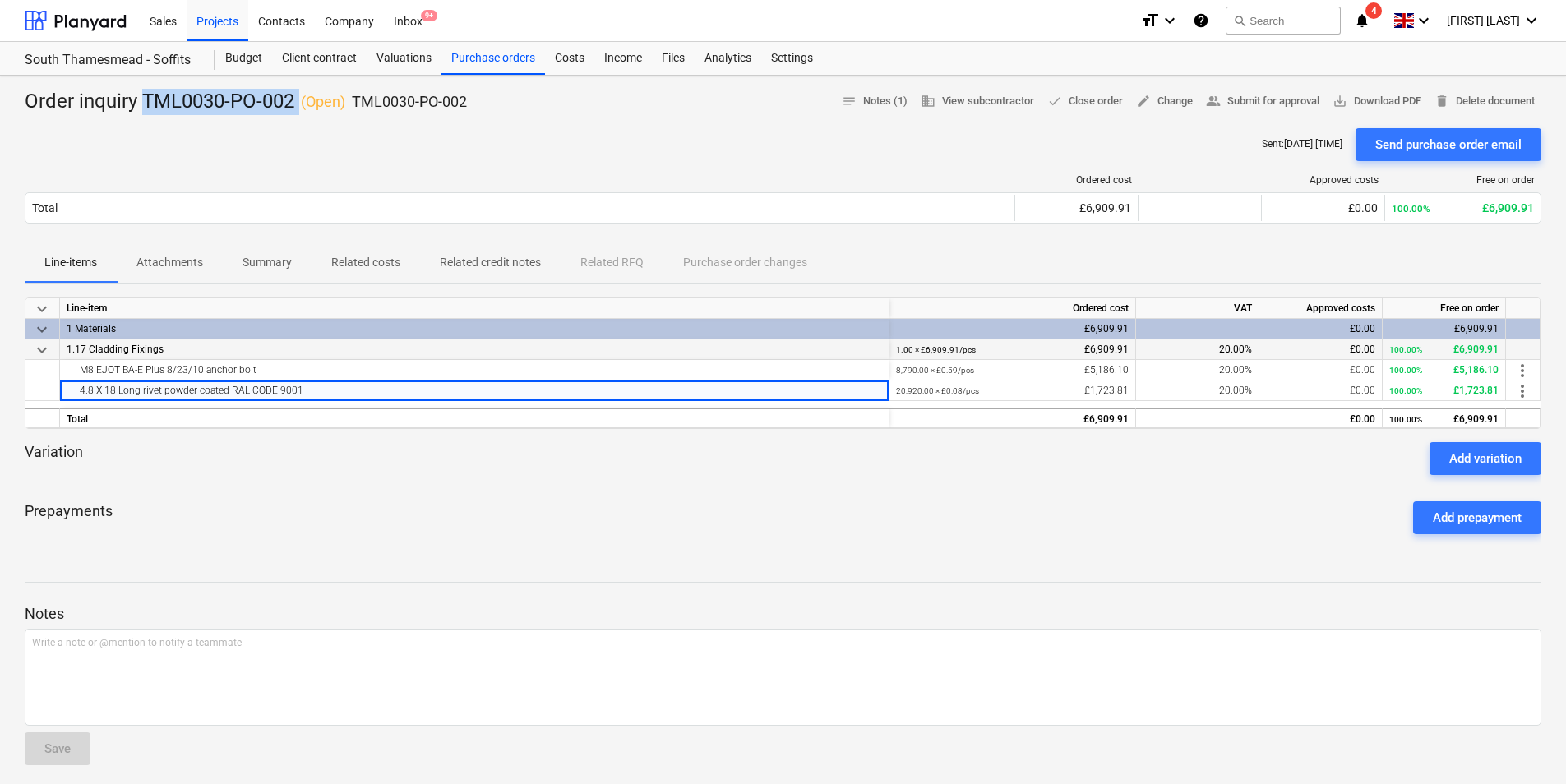 drag, startPoint x: 298, startPoint y: 98, endPoint x: 144, endPoint y: 104, distance: 154.11684 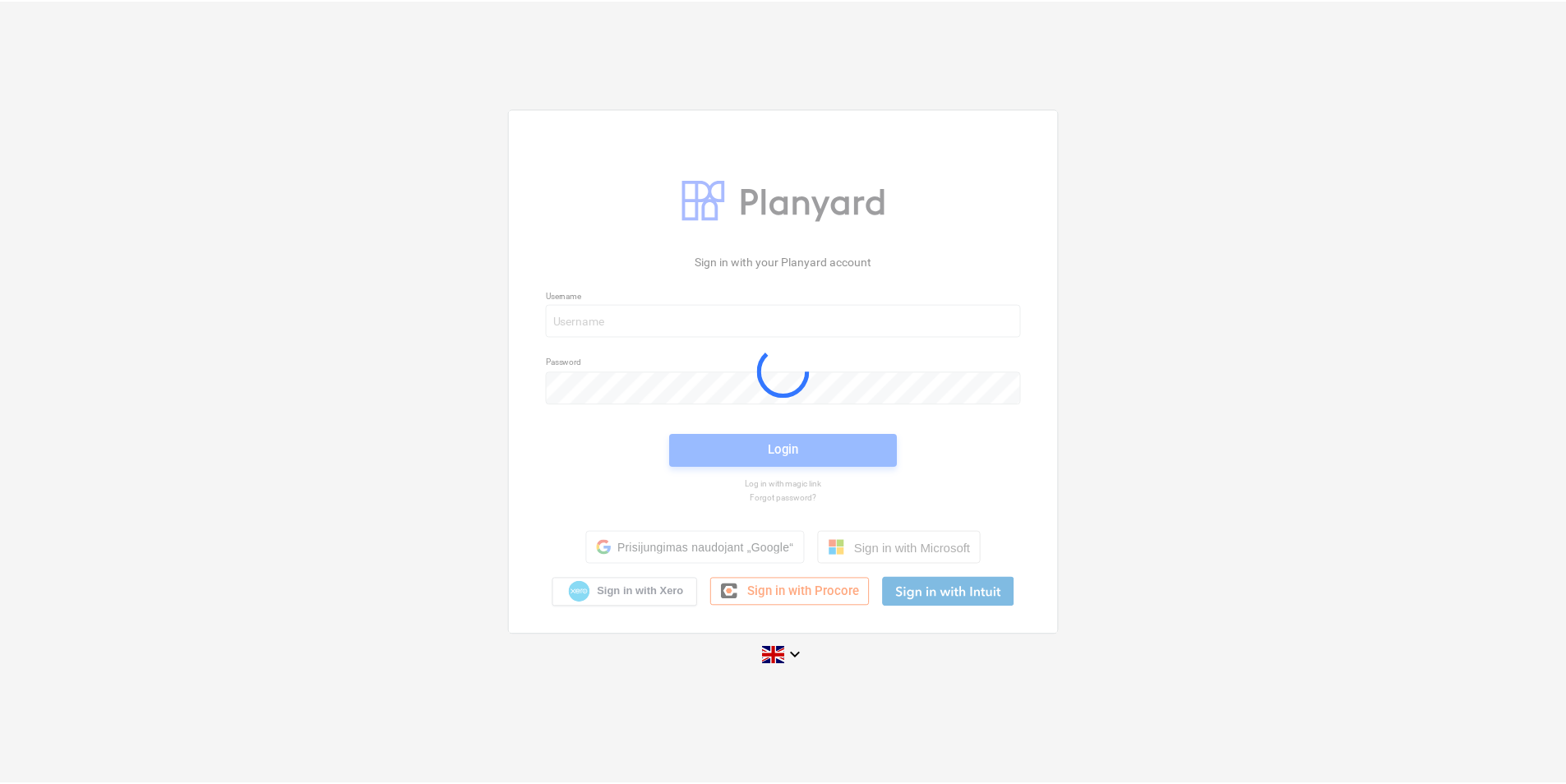 scroll, scrollTop: 0, scrollLeft: 0, axis: both 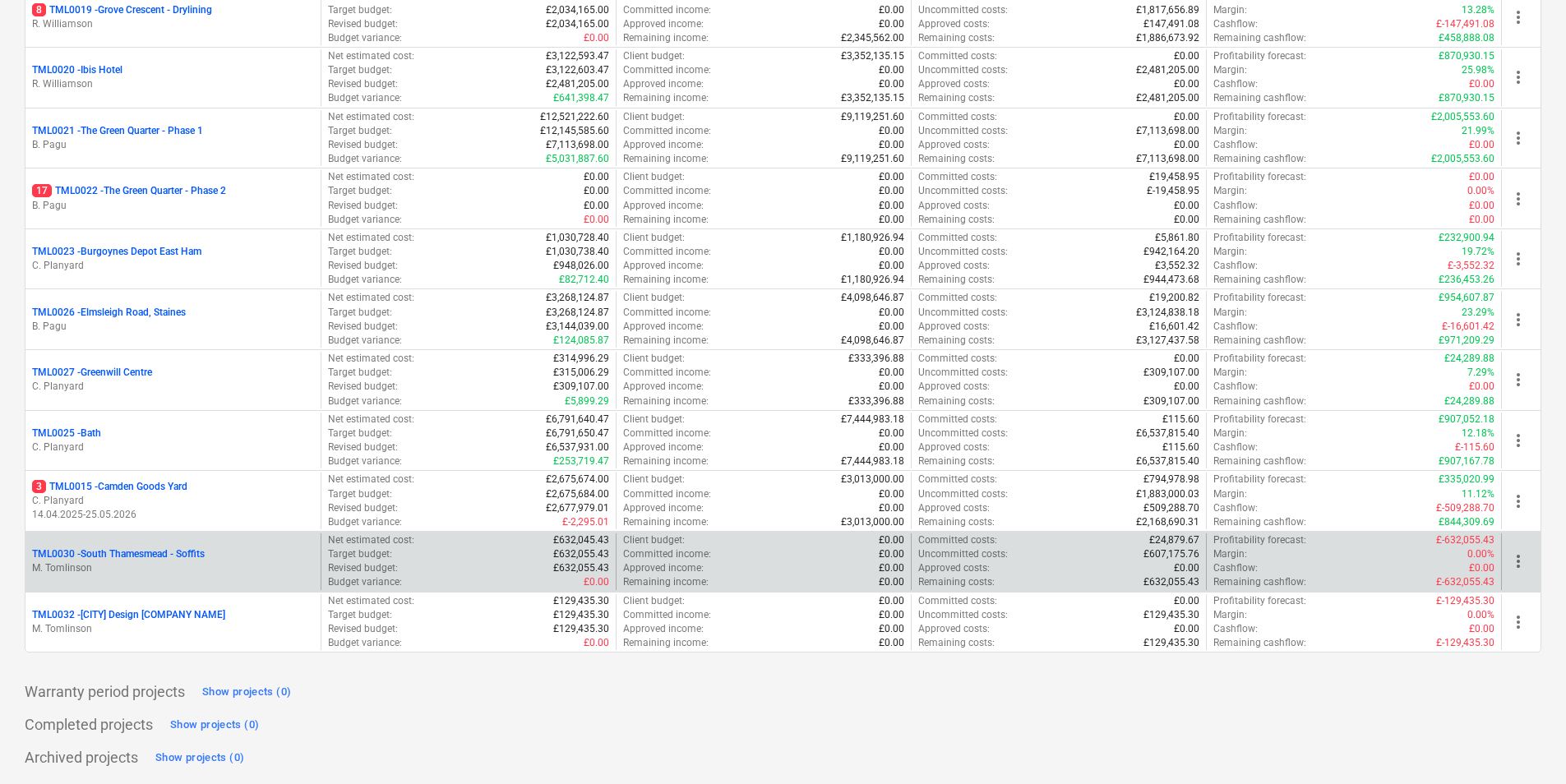 click on "M. Tomlinson" at bounding box center (173, 568) 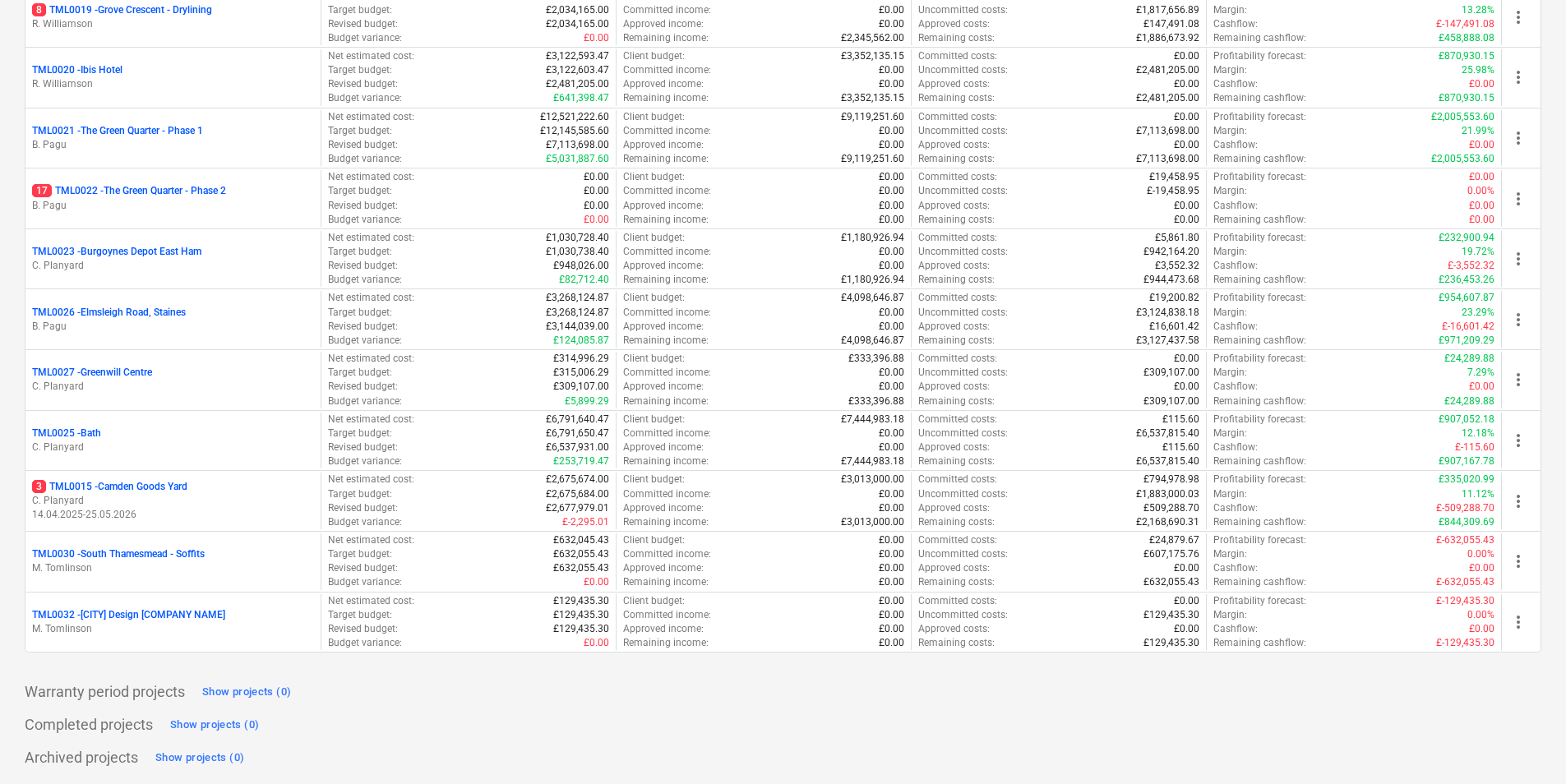 scroll, scrollTop: 0, scrollLeft: 0, axis: both 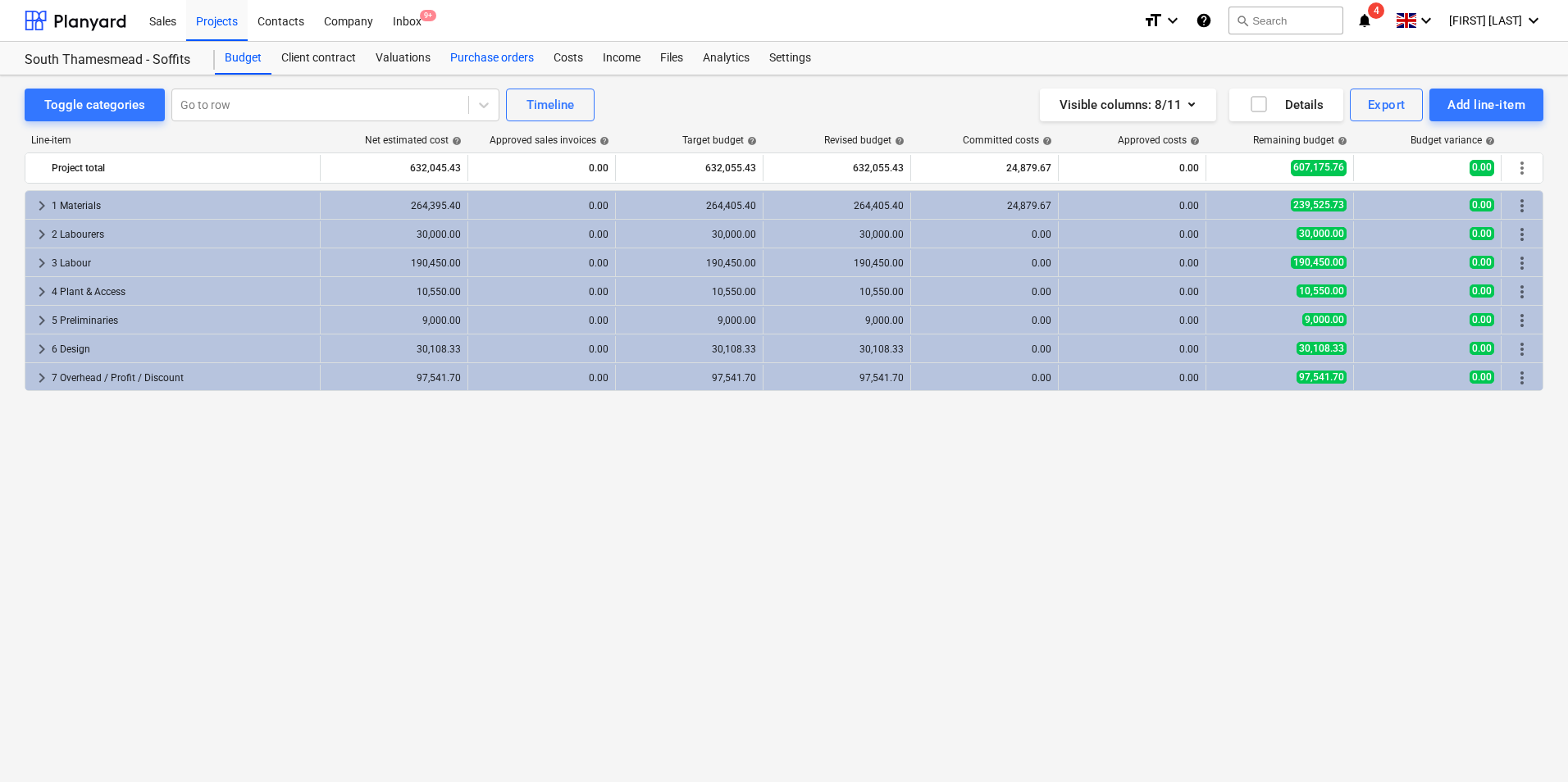 click on "Purchase orders" at bounding box center [492, 58] 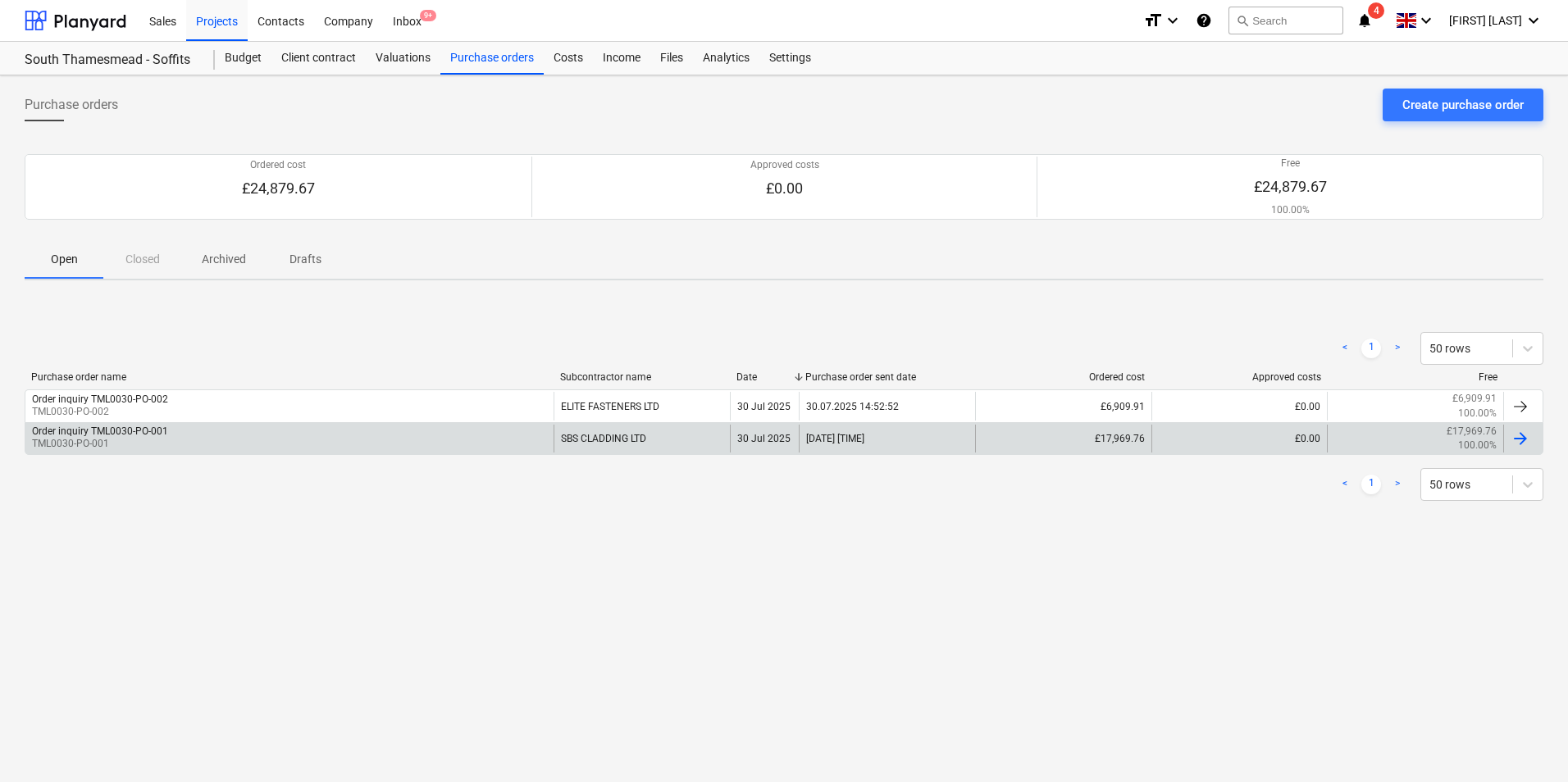 click on "Order inquiry TML0030-PO-001 TML0030-PO-001" at bounding box center [289, 439] 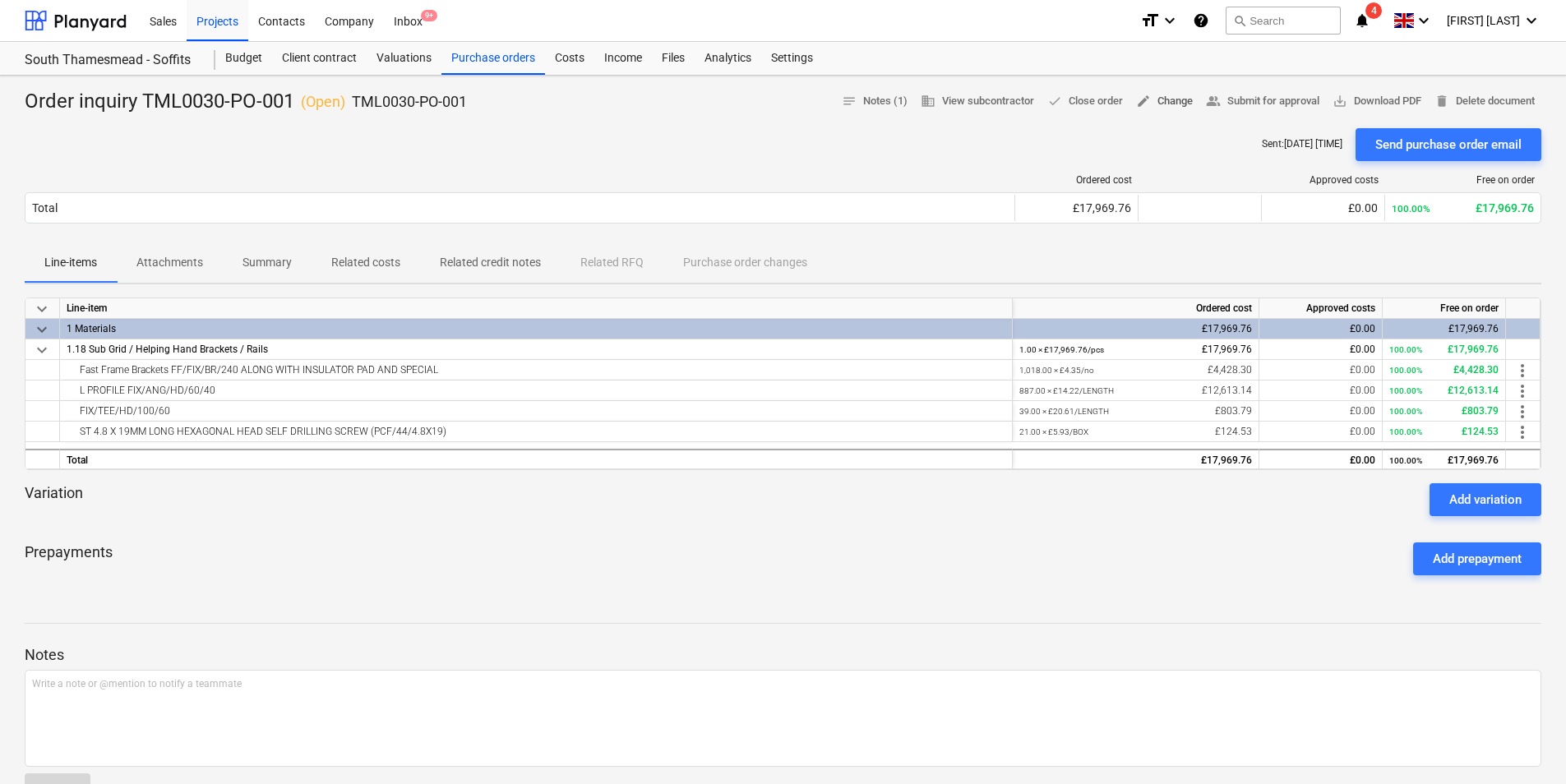 click on "edit Change" at bounding box center [1164, 101] 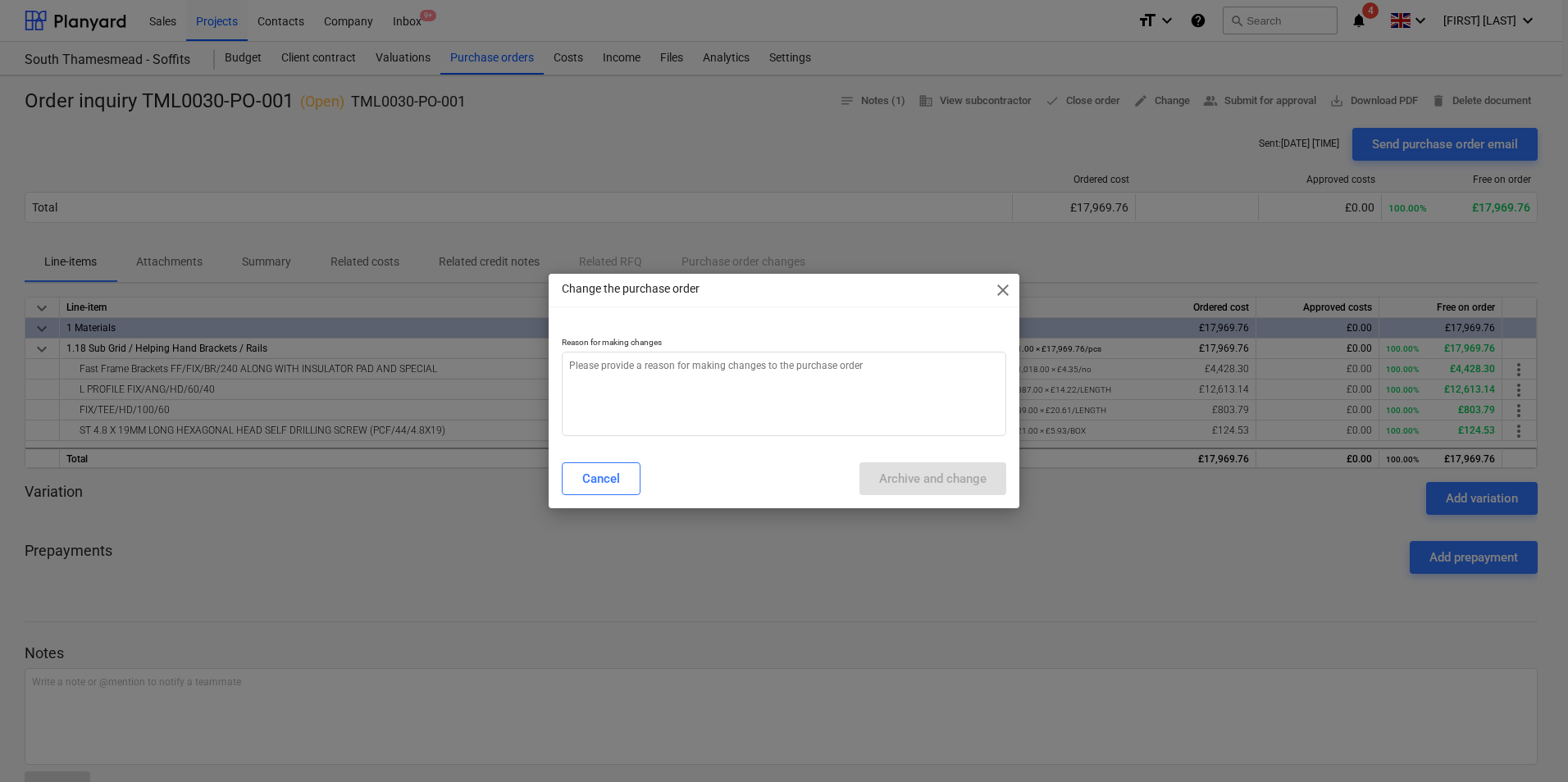 type on "x" 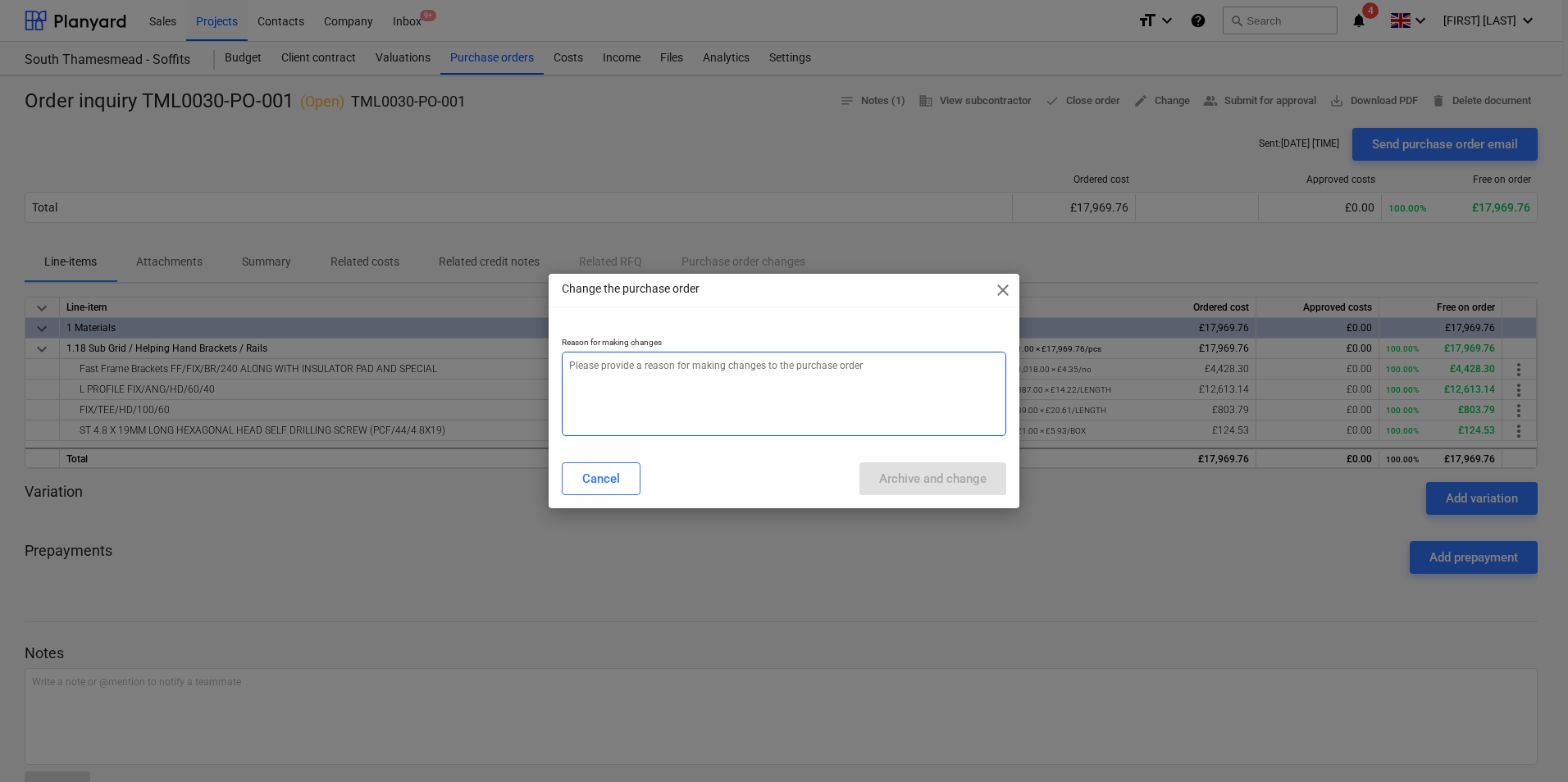 click at bounding box center [784, 393] 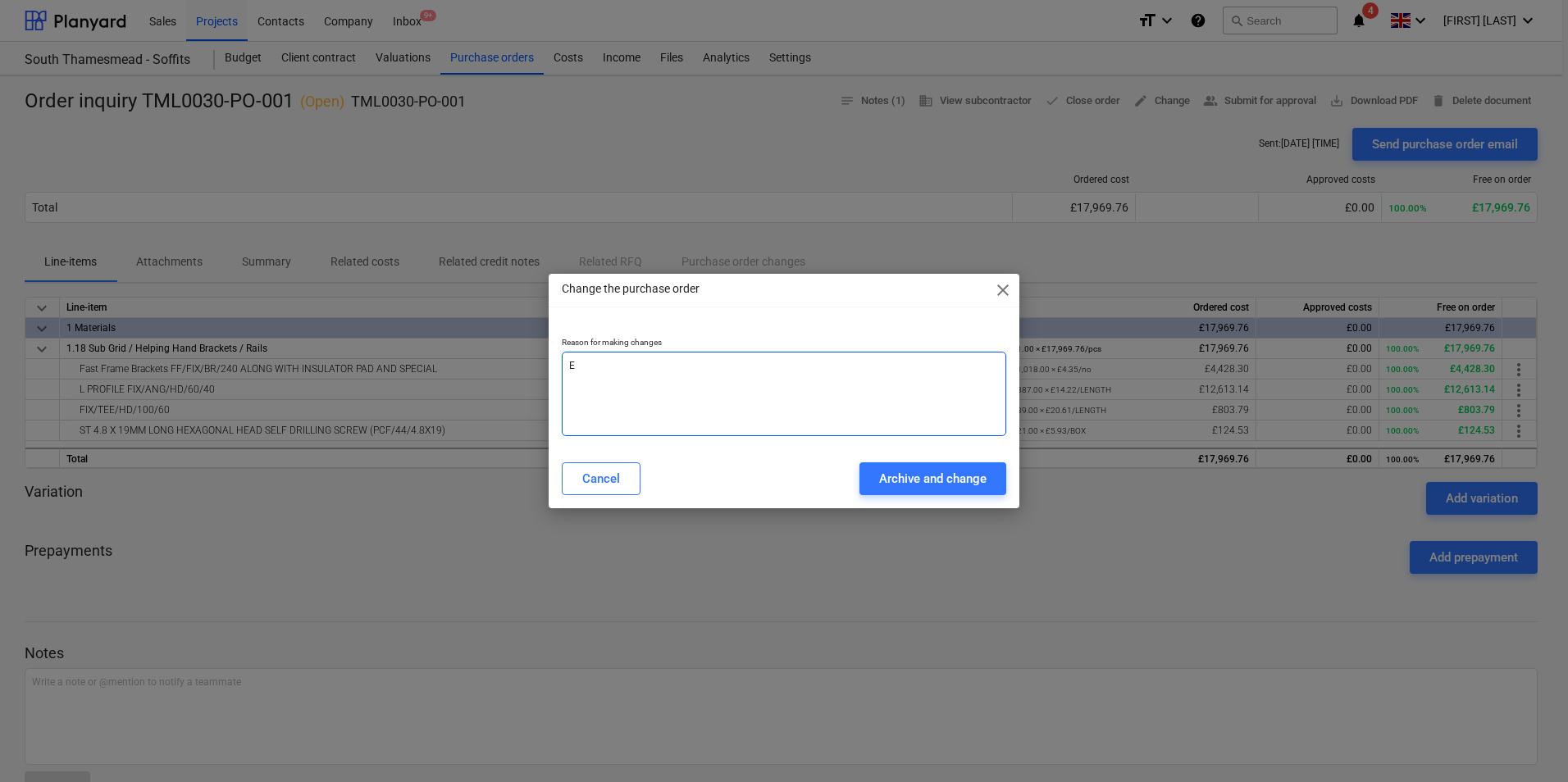 type on "ER" 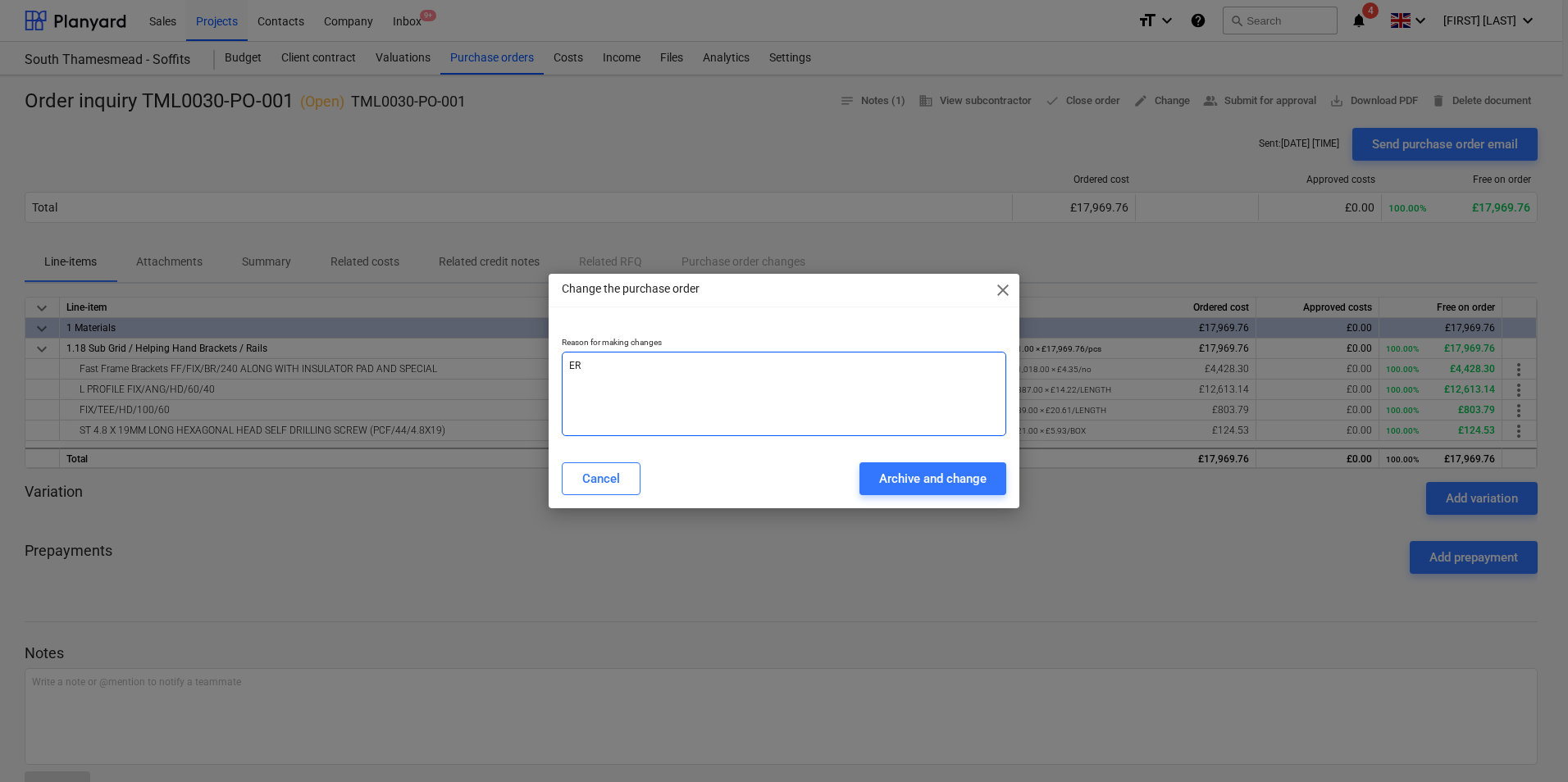 type on "ERR" 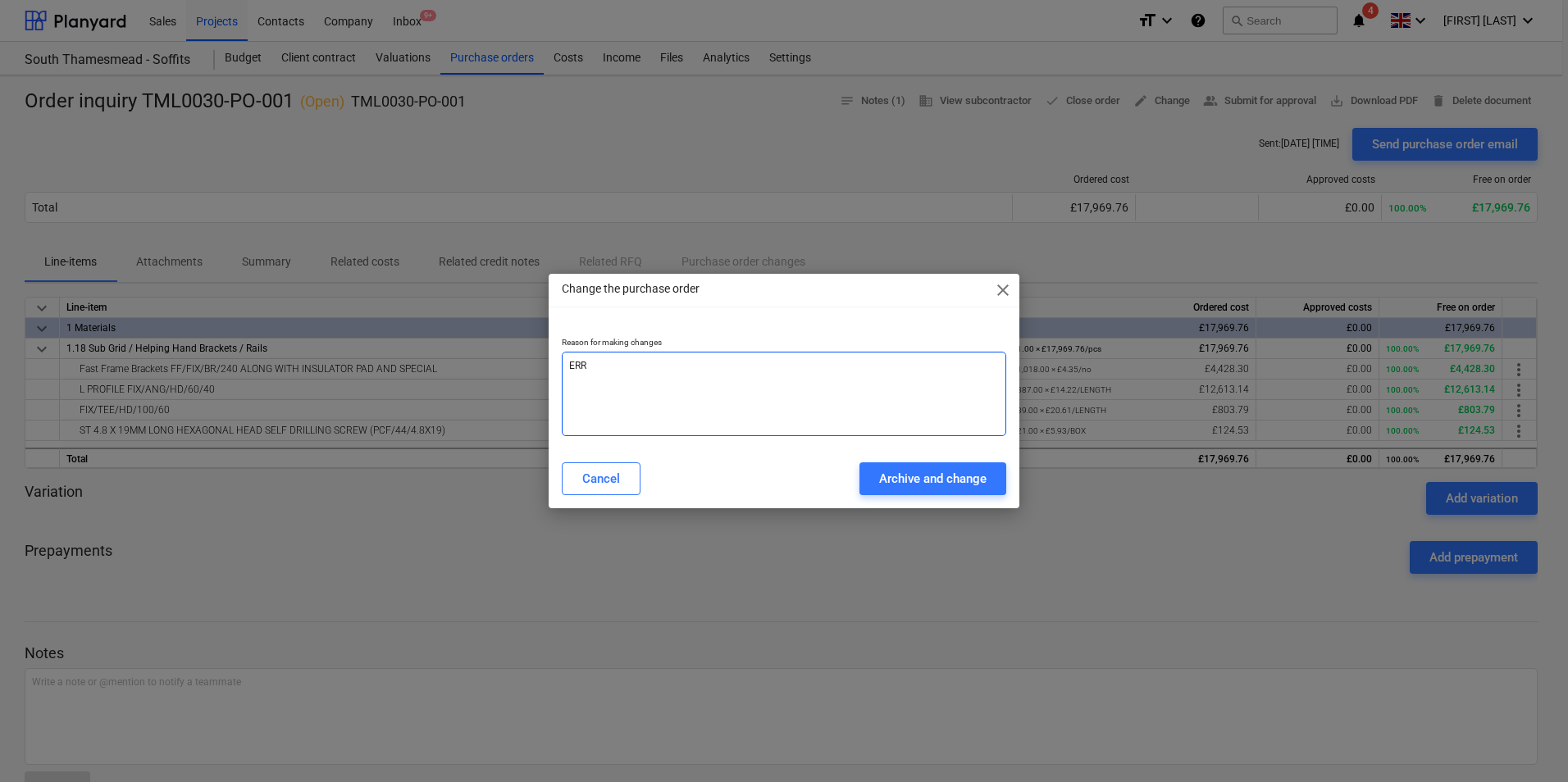 type on "ERRO" 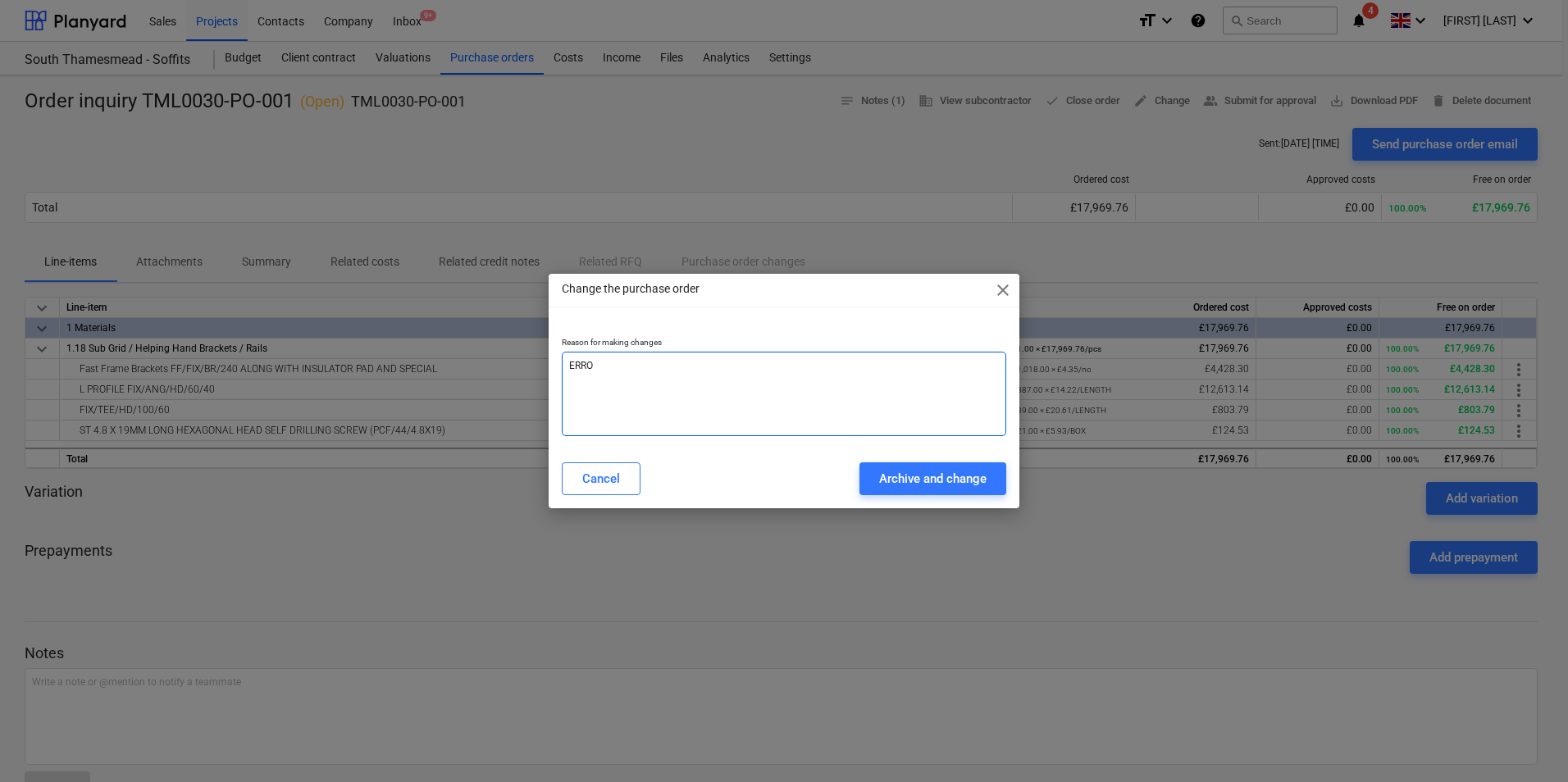 type on "ERROR" 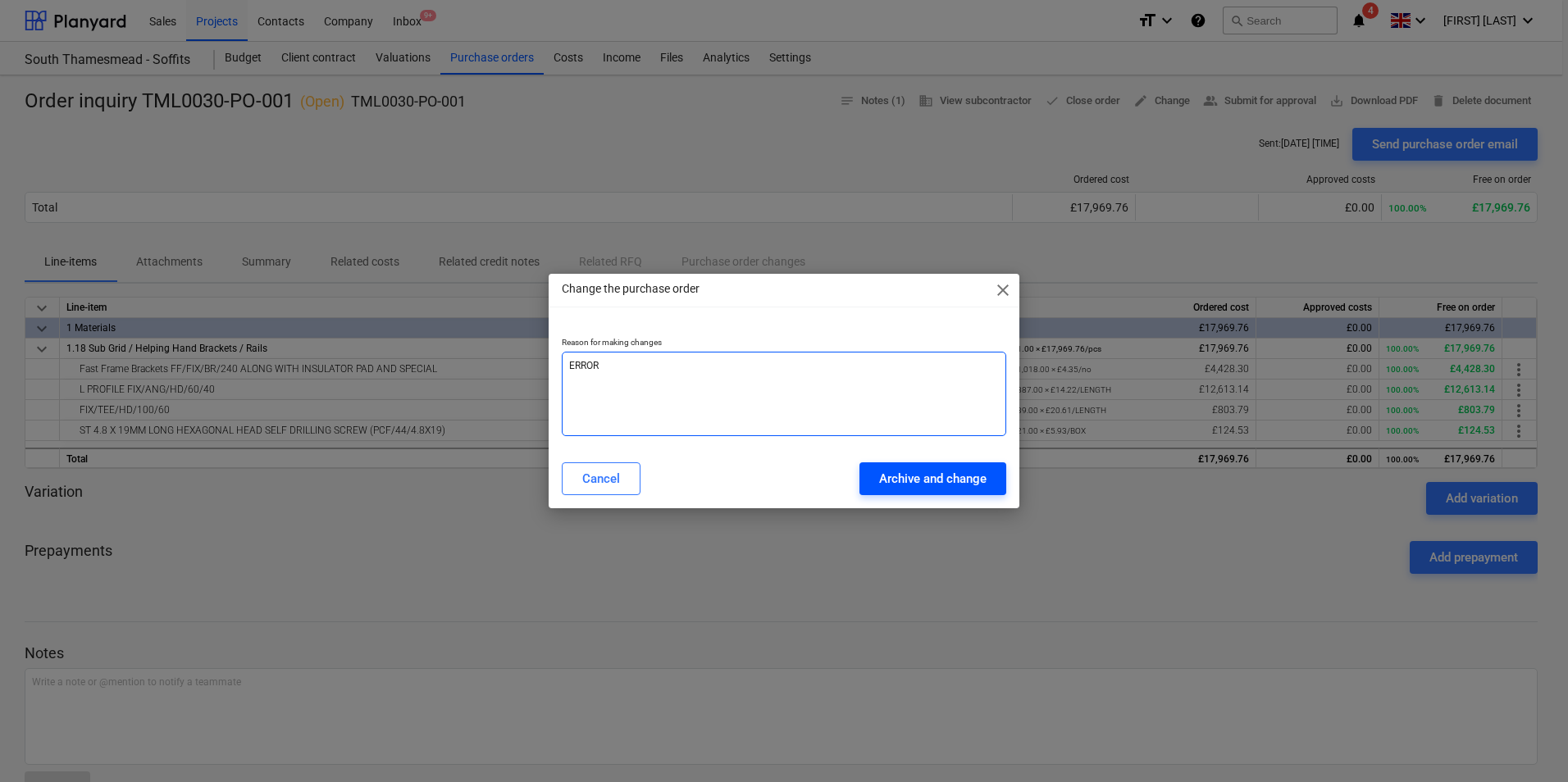 type on "ERROR" 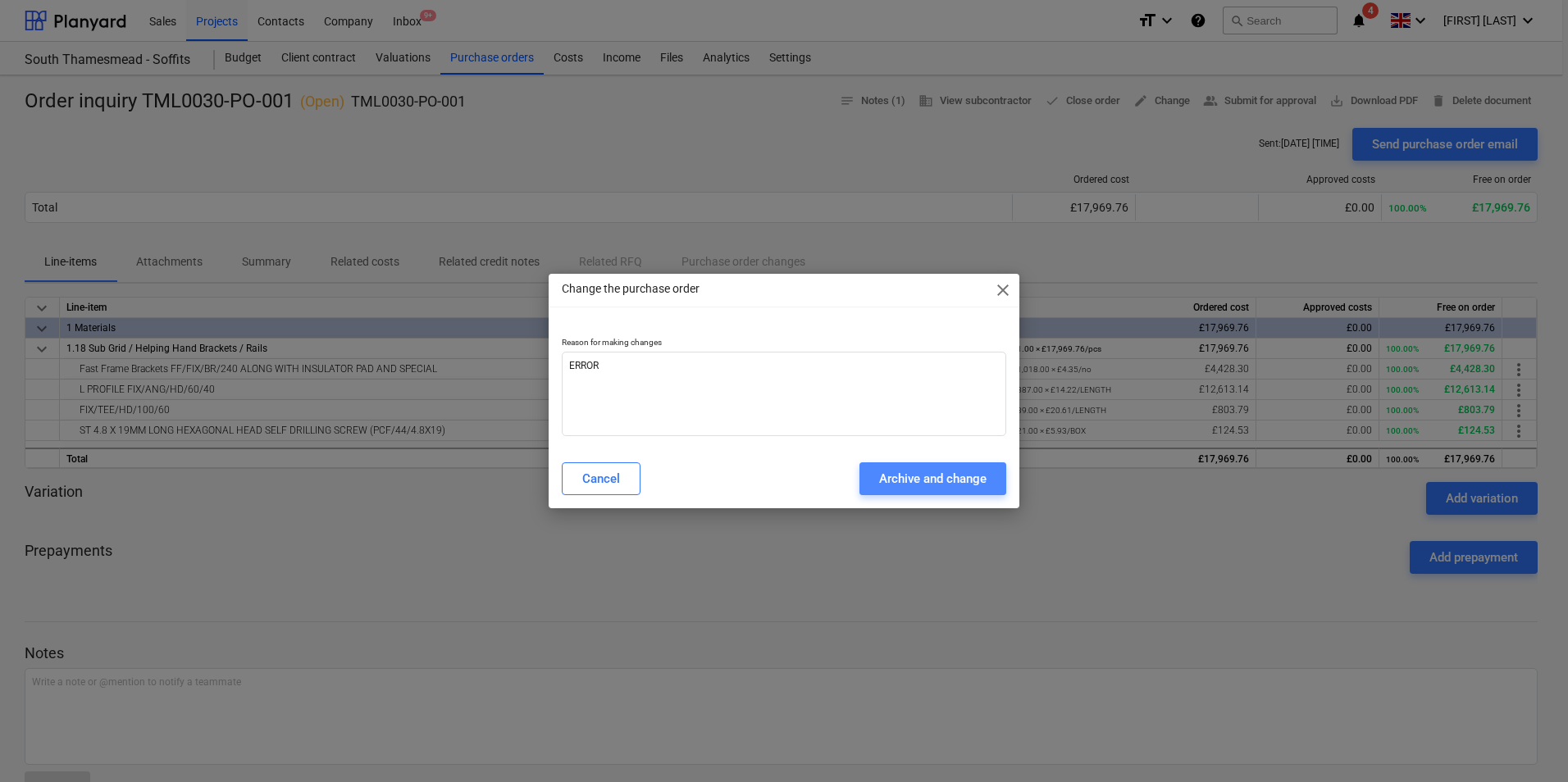 drag, startPoint x: 961, startPoint y: 479, endPoint x: 964, endPoint y: 468, distance: 11.401754 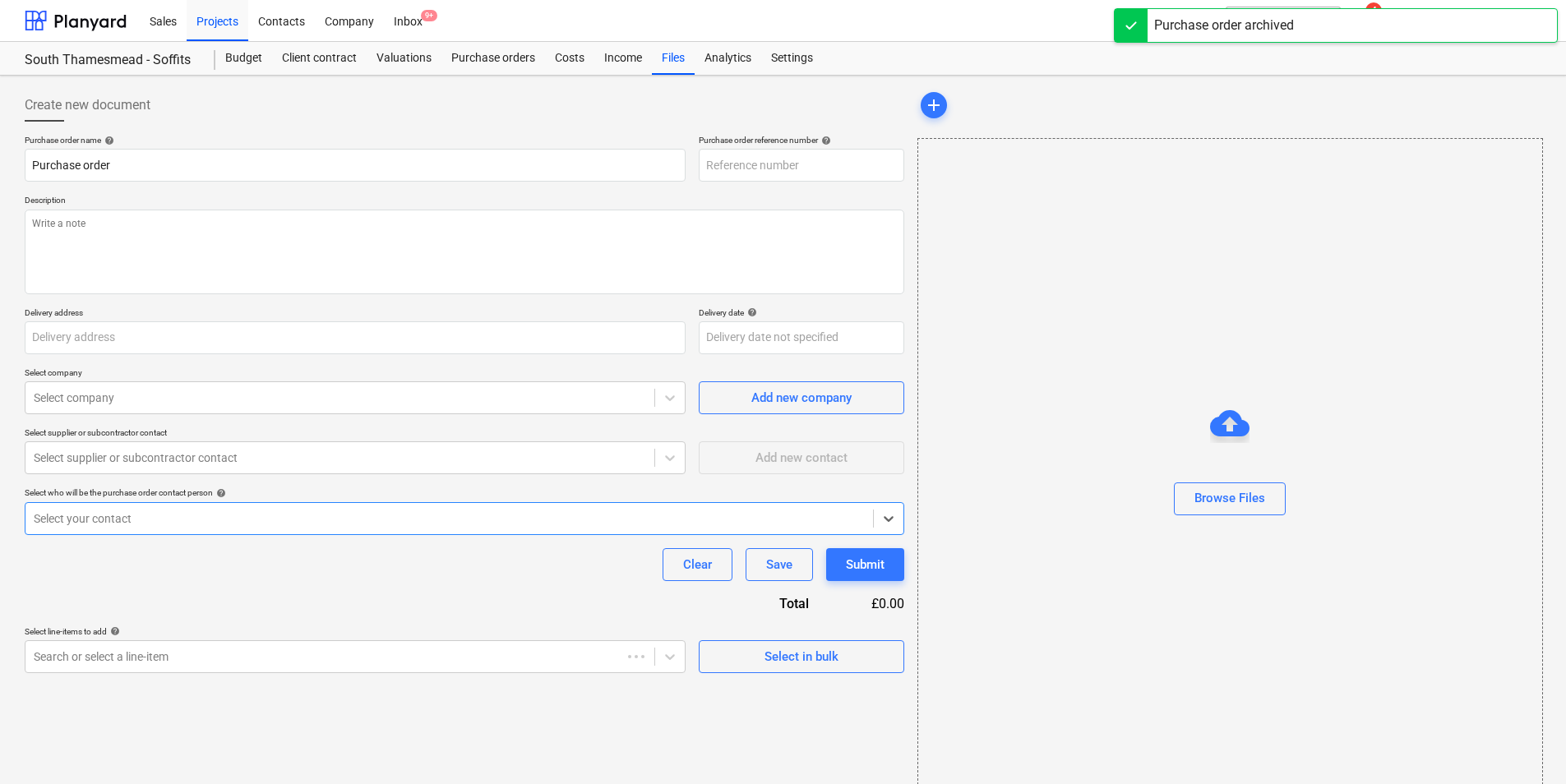 type on "x" 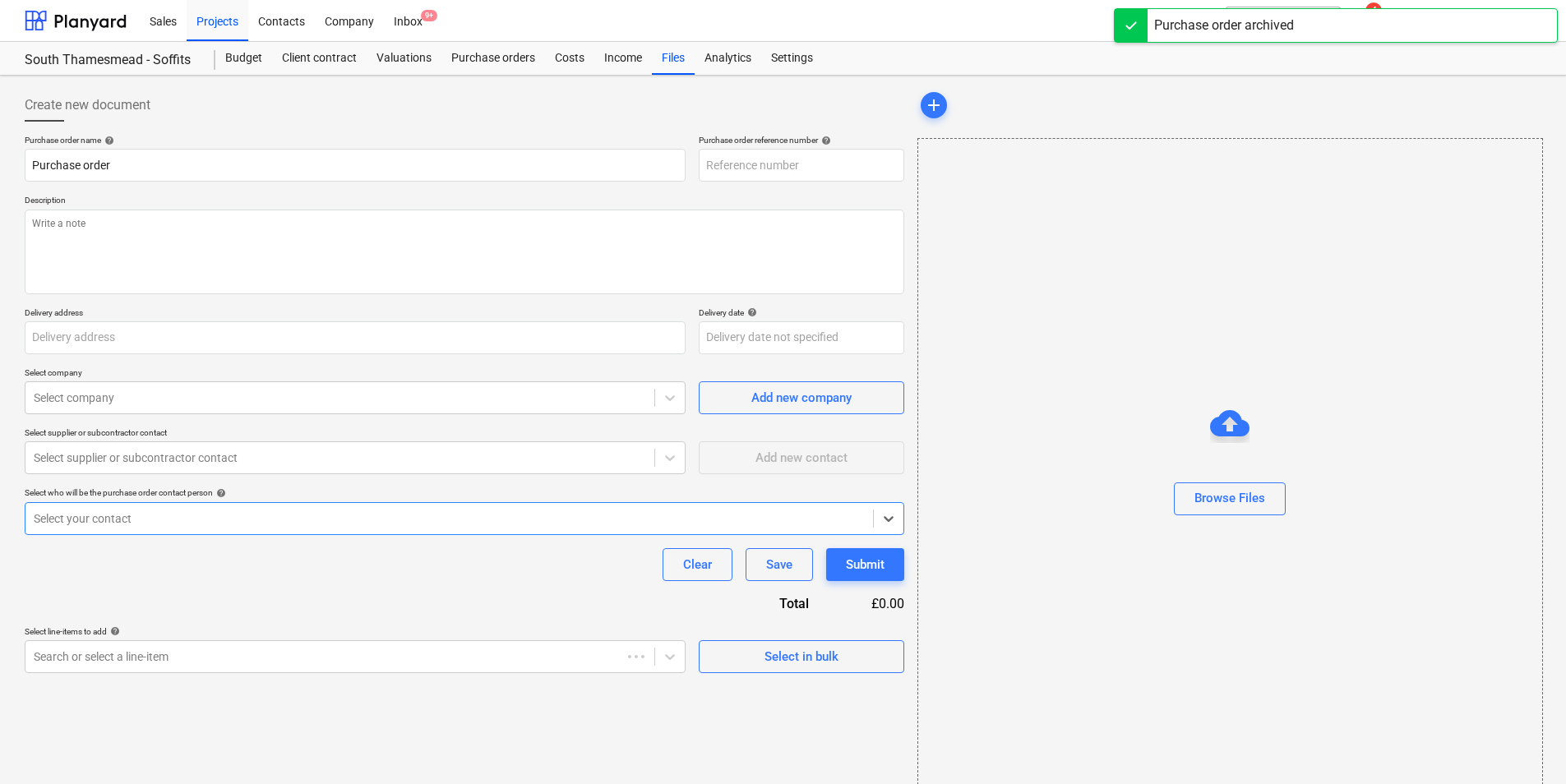 type on "TML0030-PO-007" 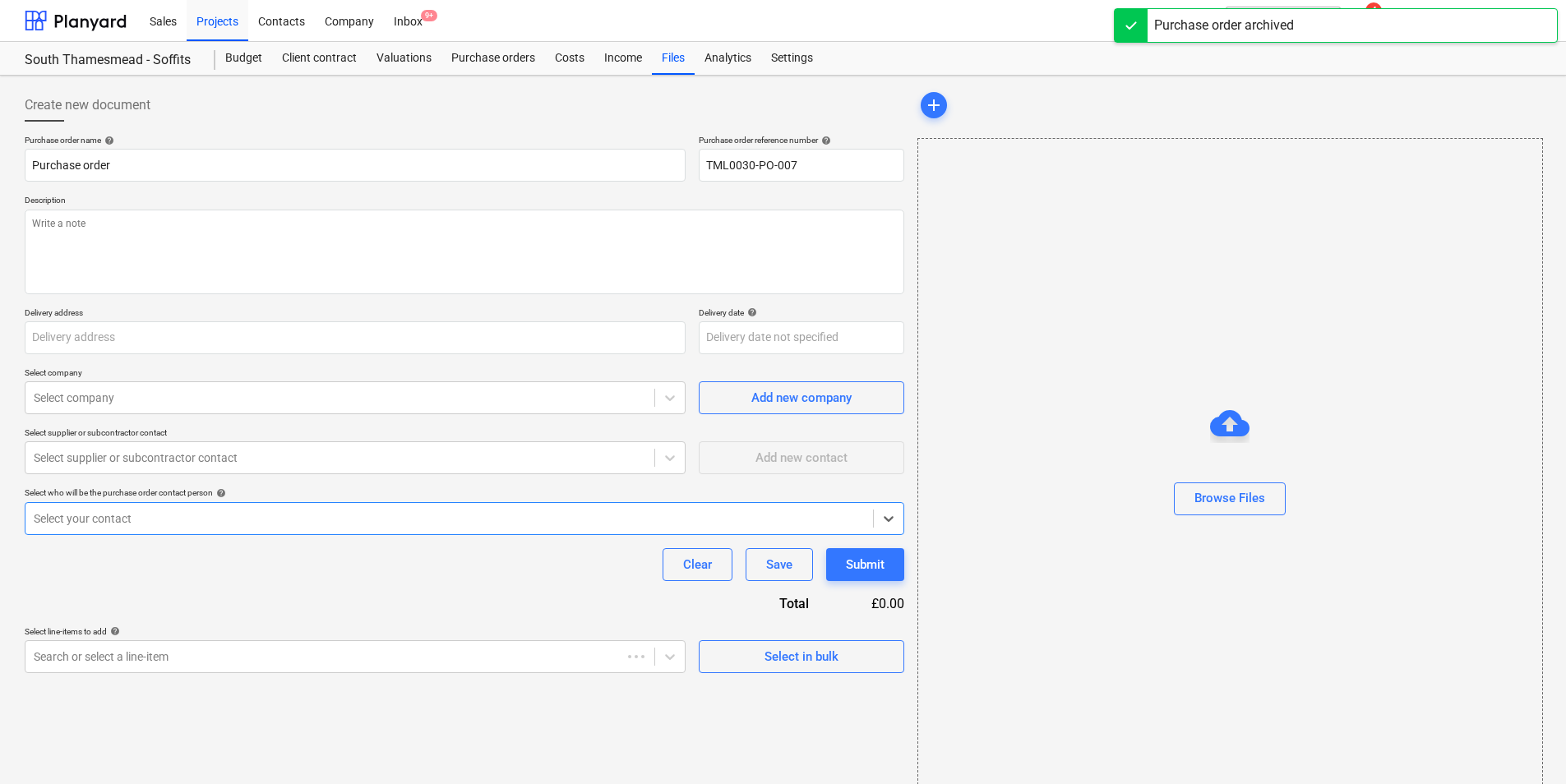 type on "x" 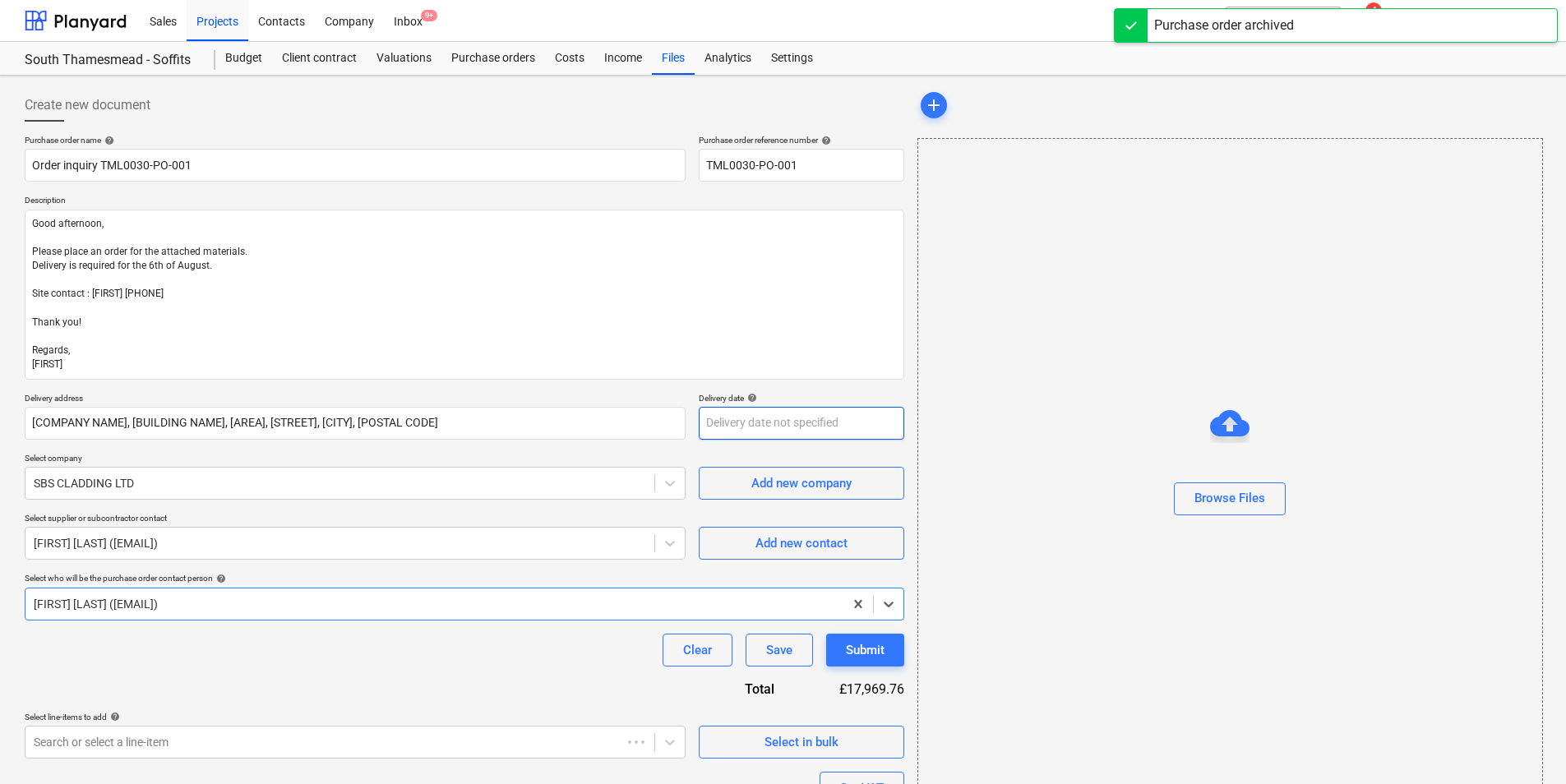 type on "x" 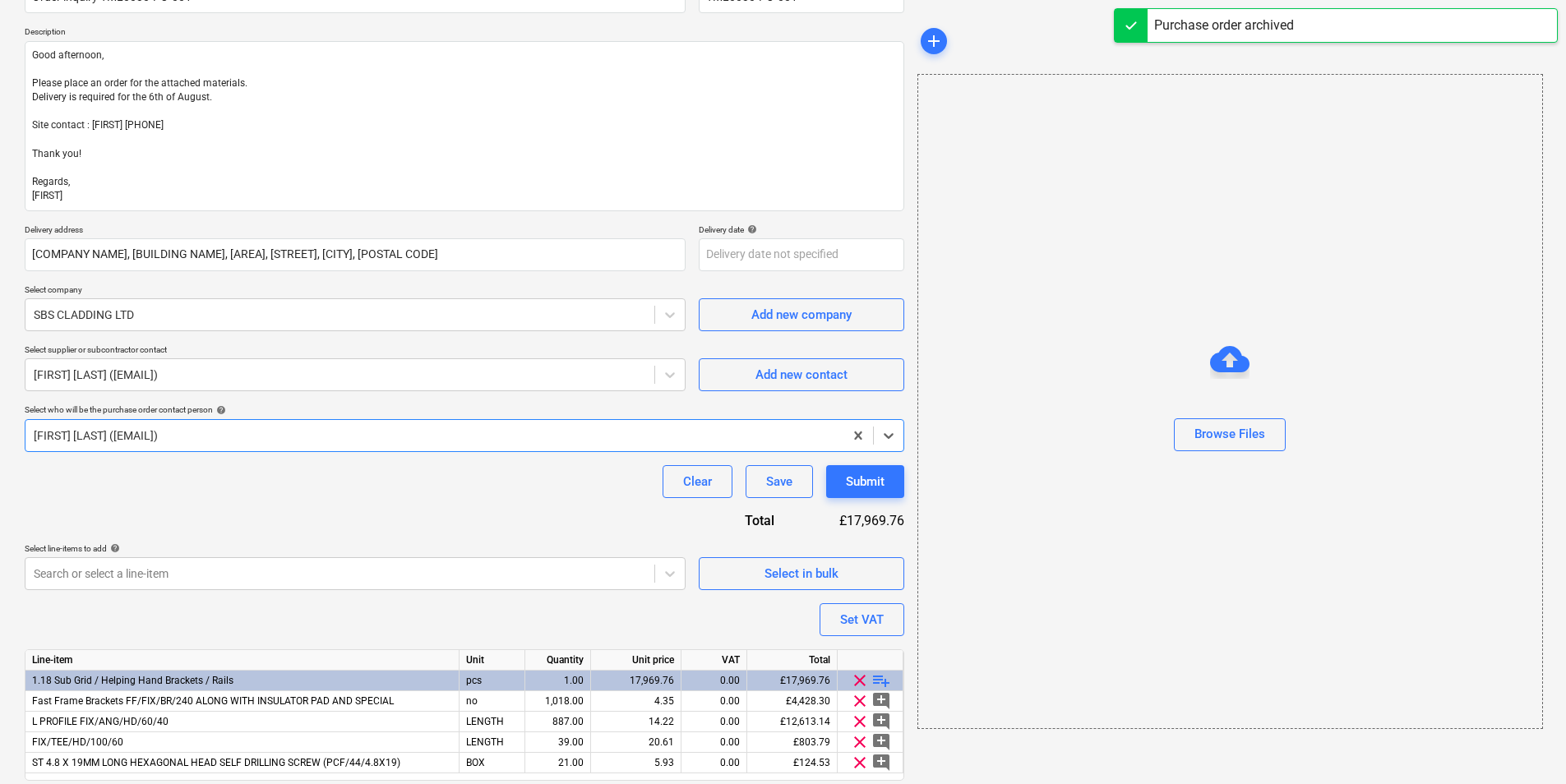 scroll, scrollTop: 224, scrollLeft: 0, axis: vertical 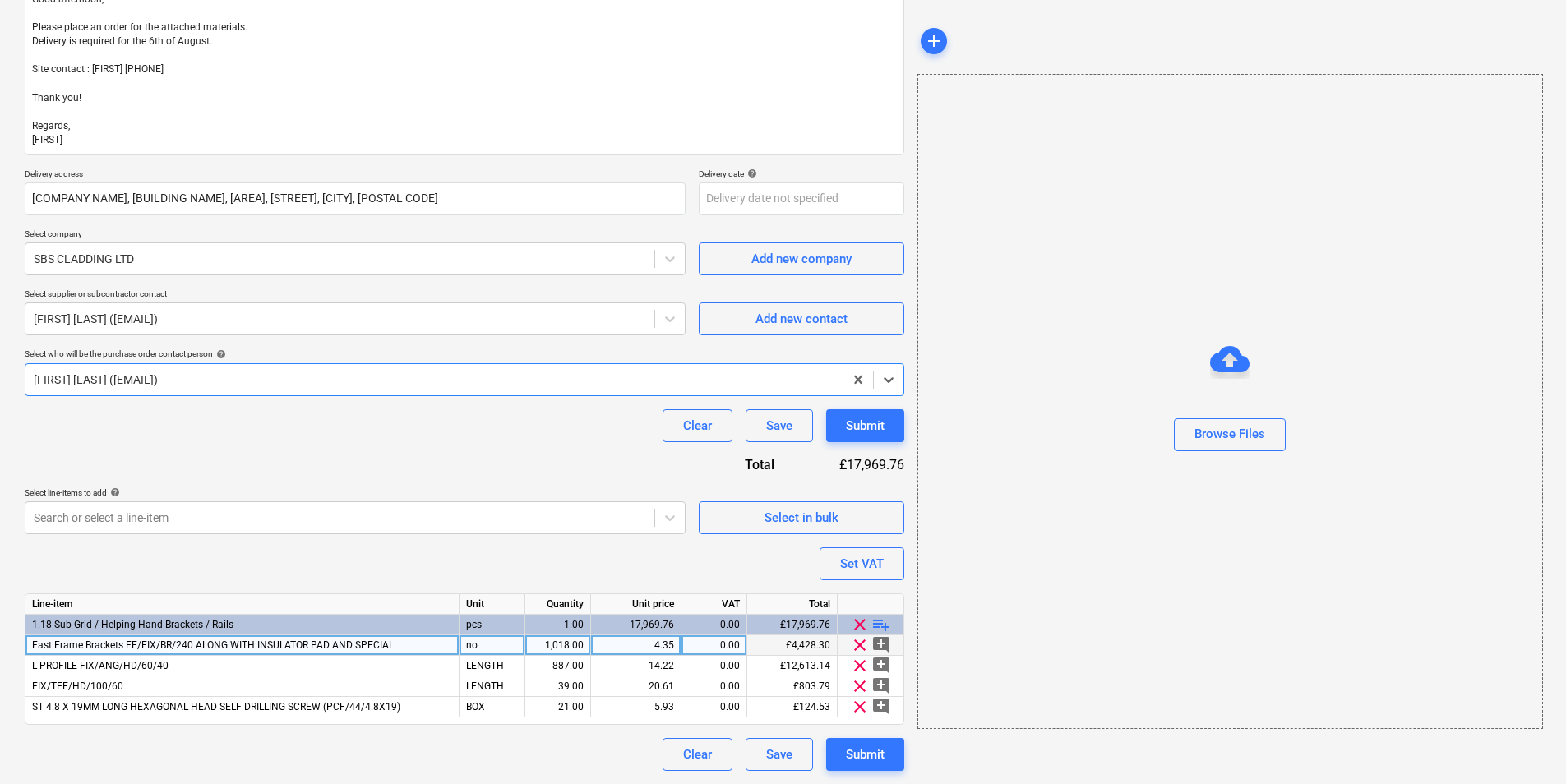click on "1,018.00" at bounding box center [557, 645] 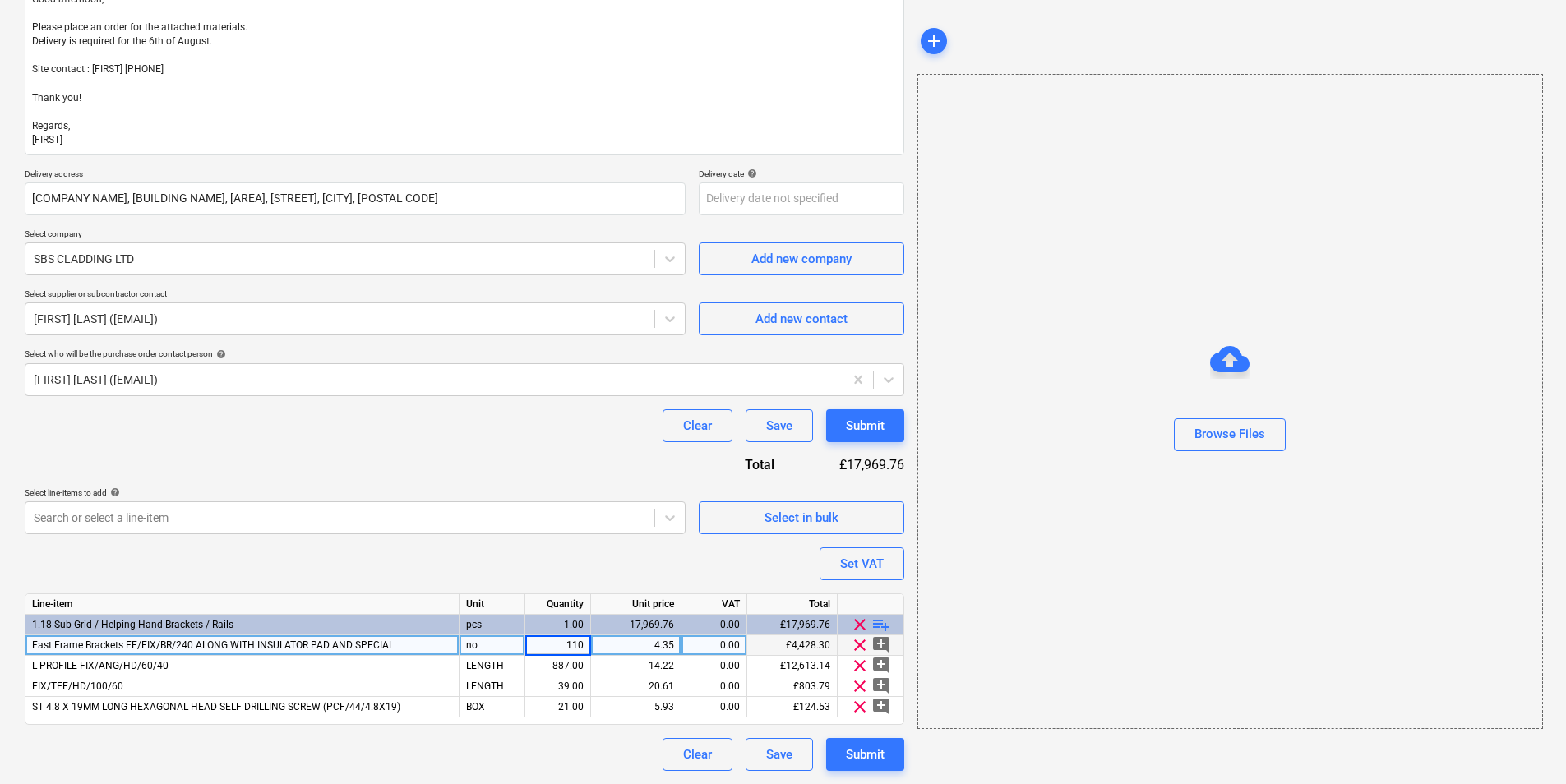 type on "1100" 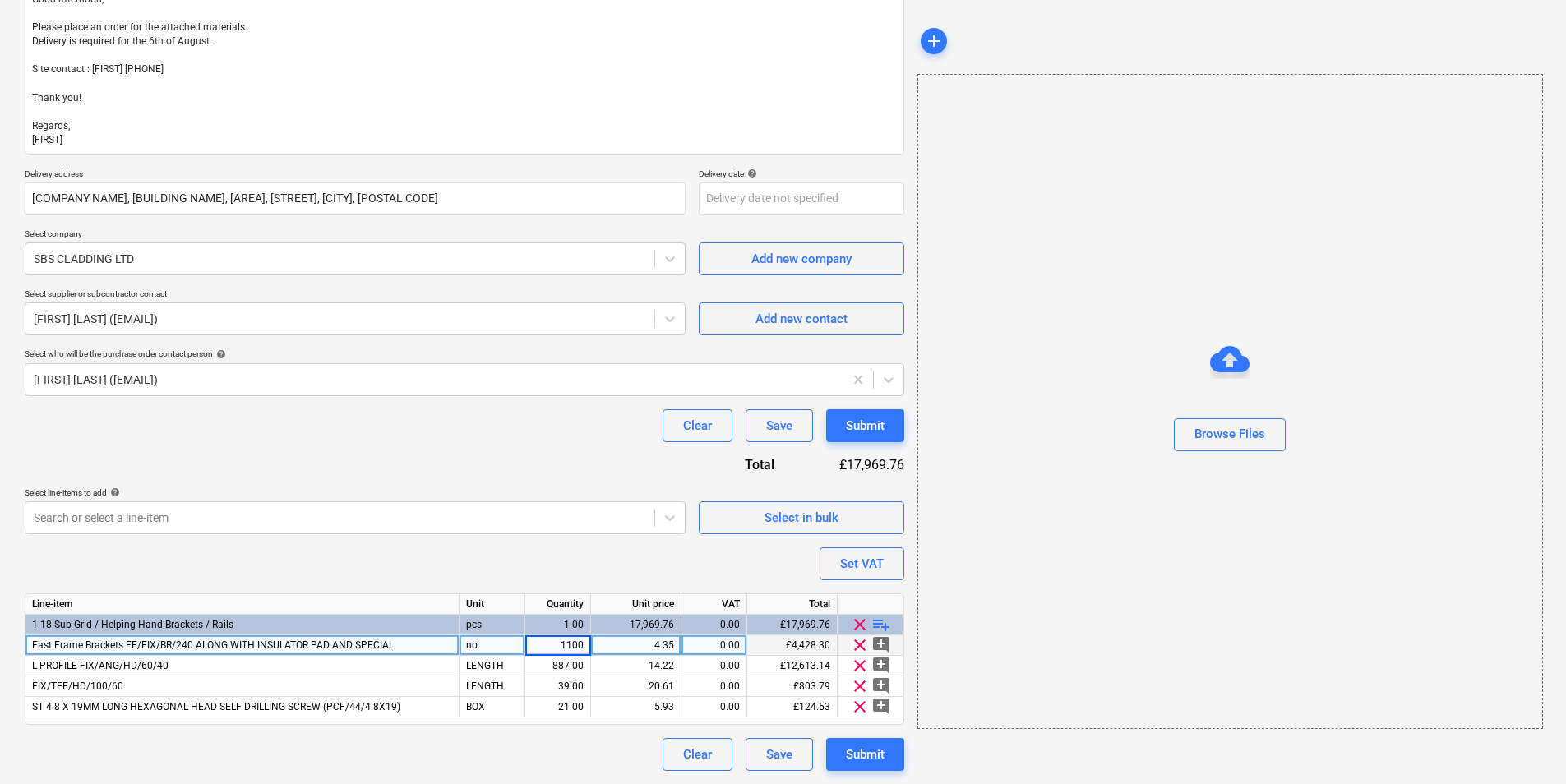 type on "x" 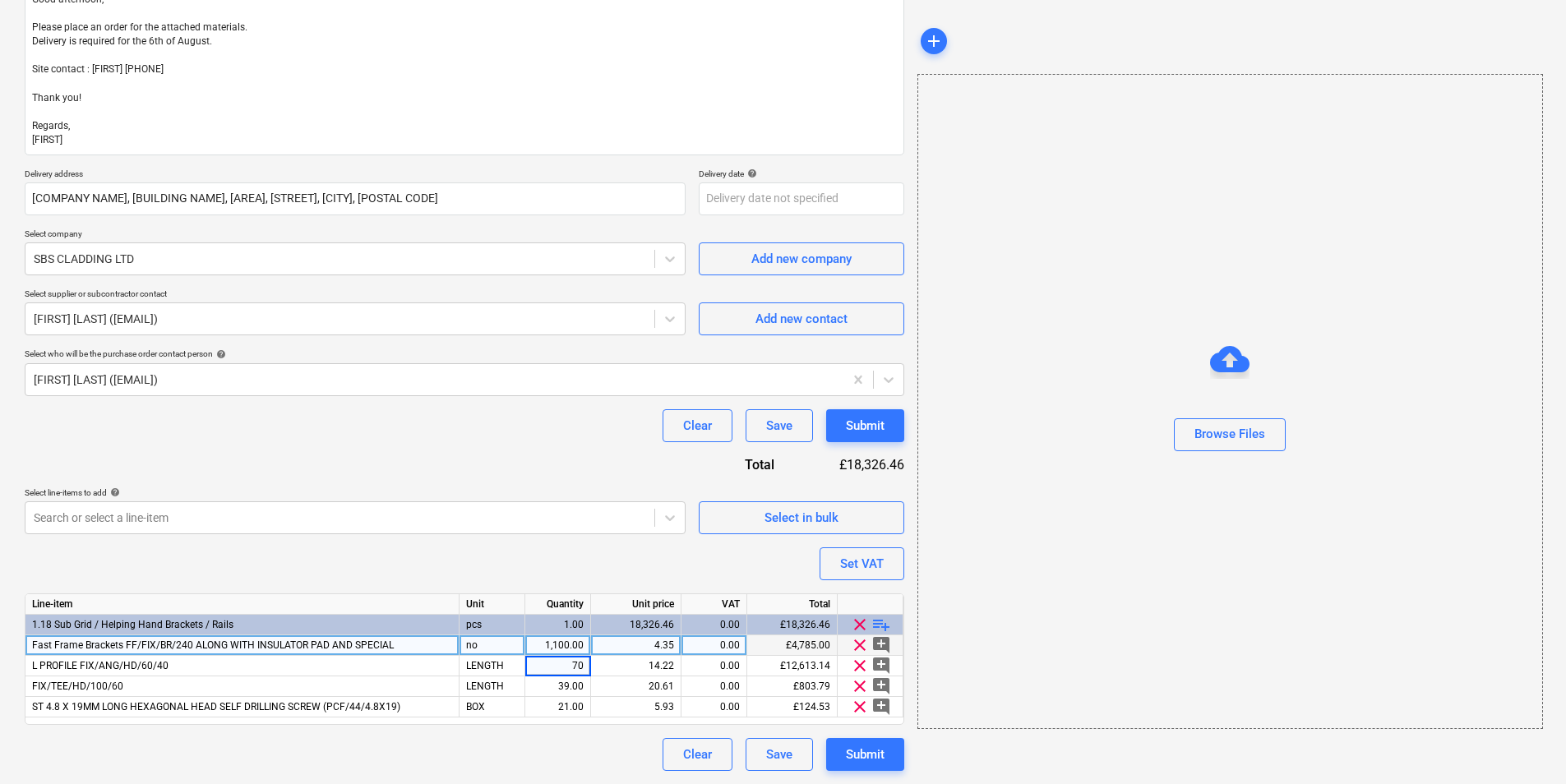type on "700" 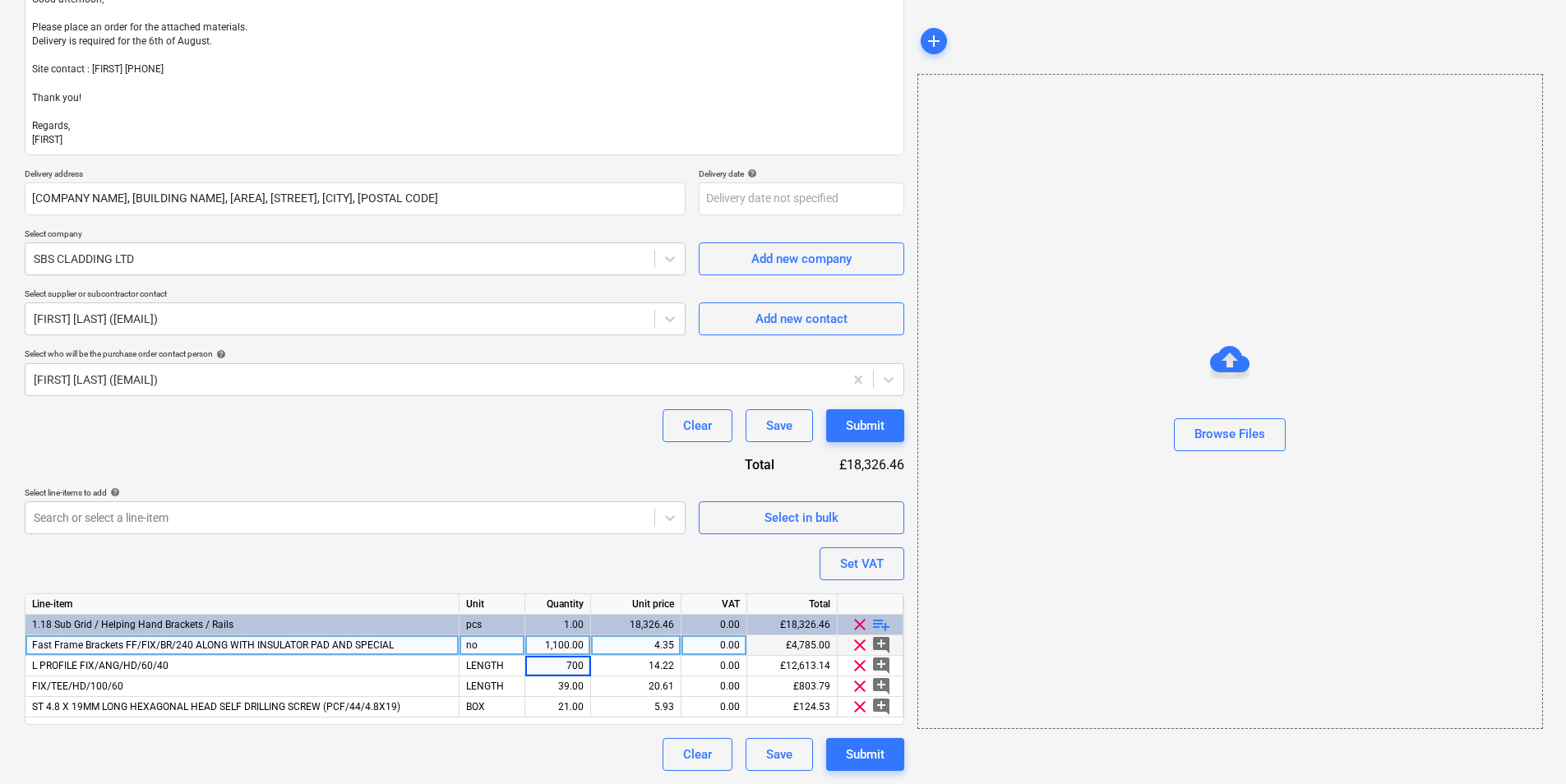type on "x" 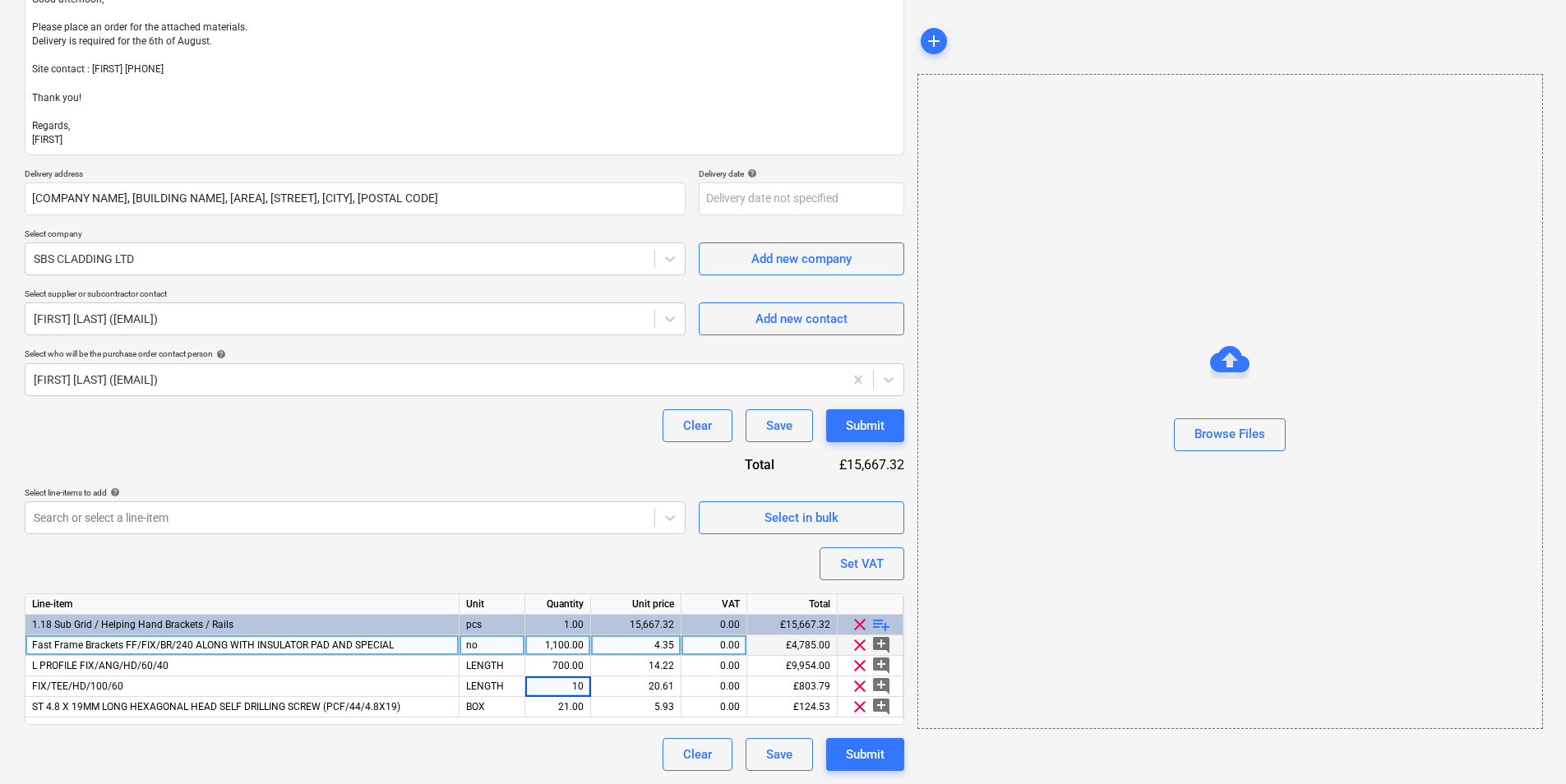 type on "100" 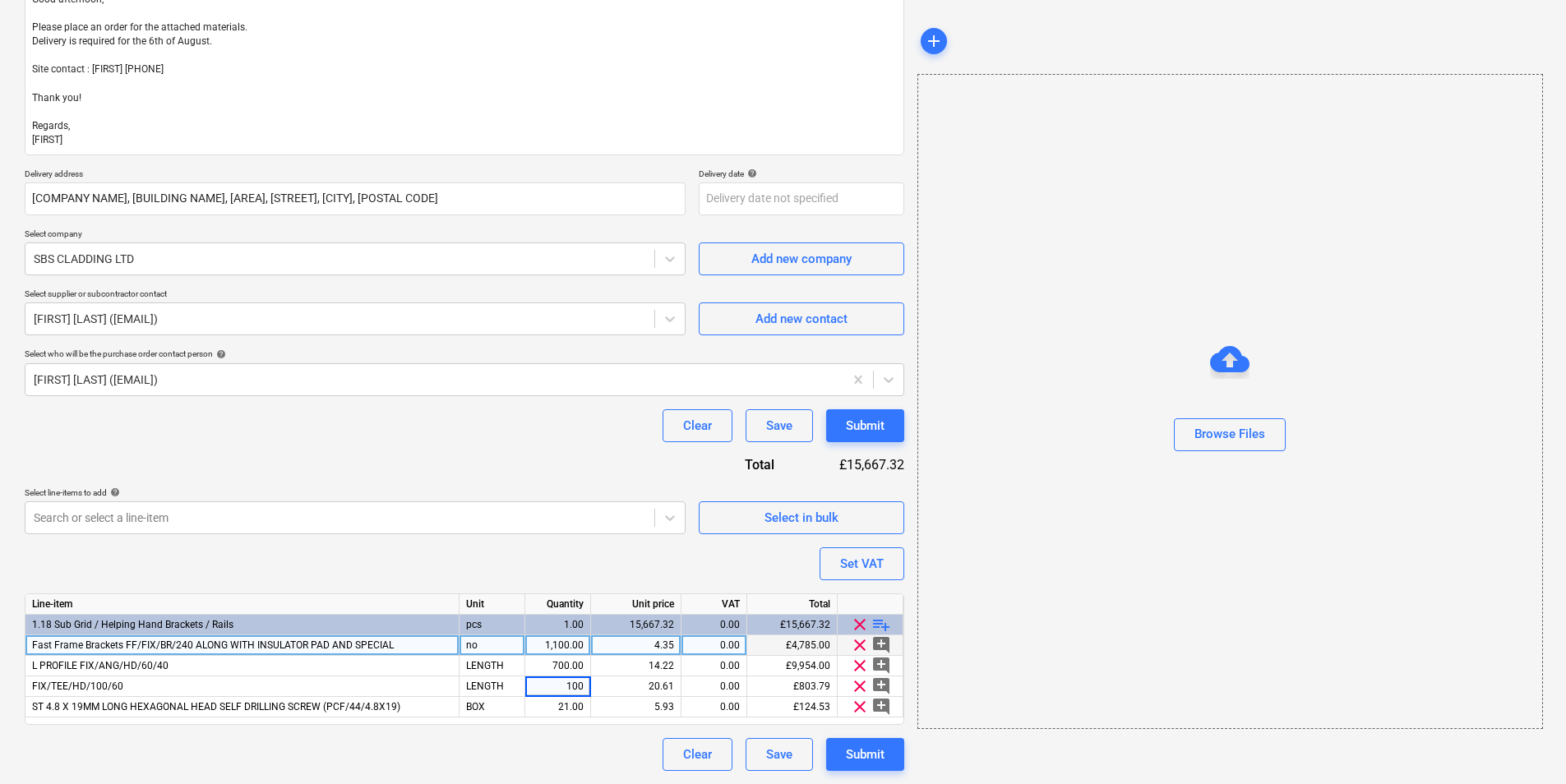 type on "x" 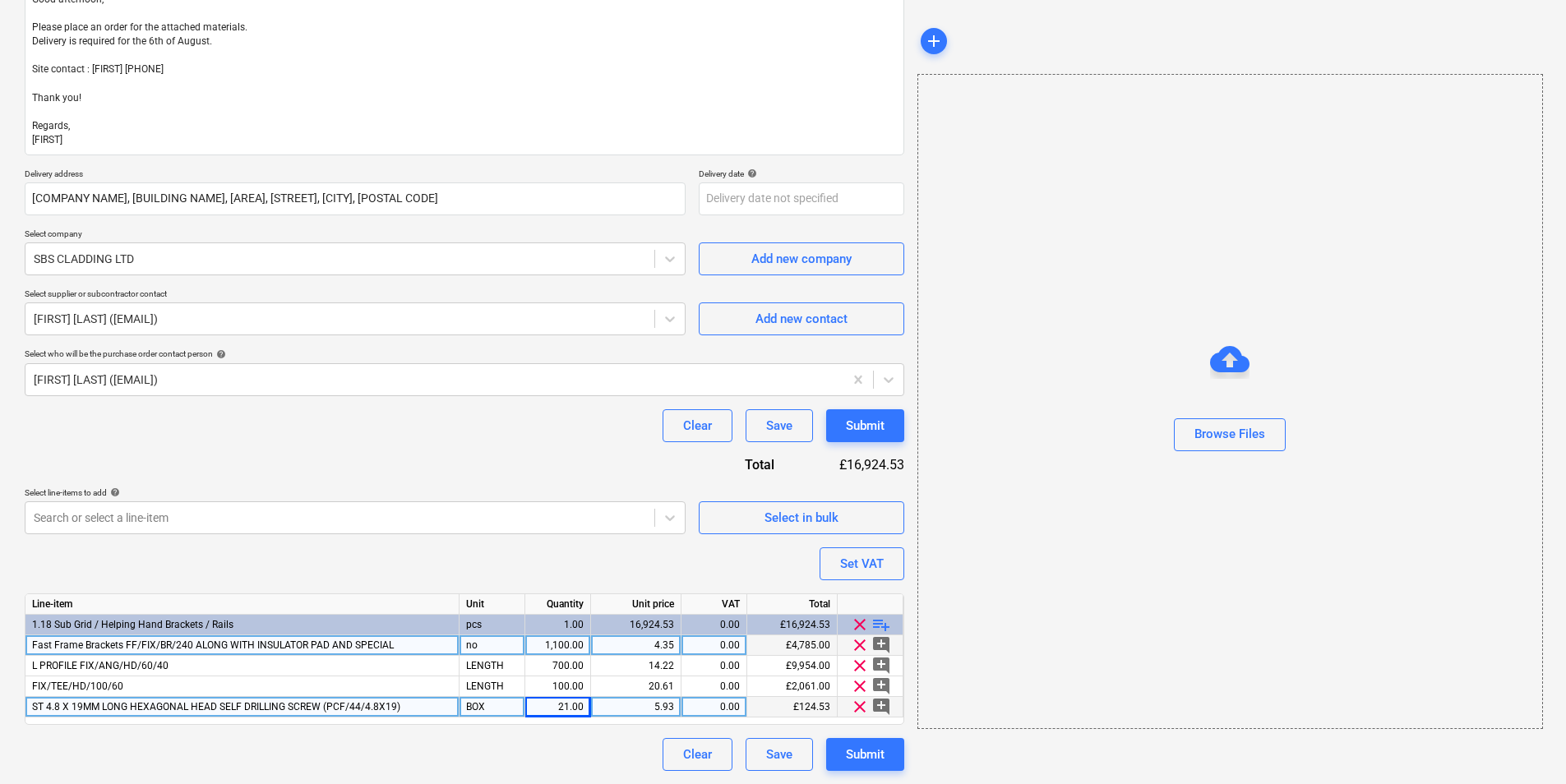 click on "21.00" at bounding box center [557, 707] 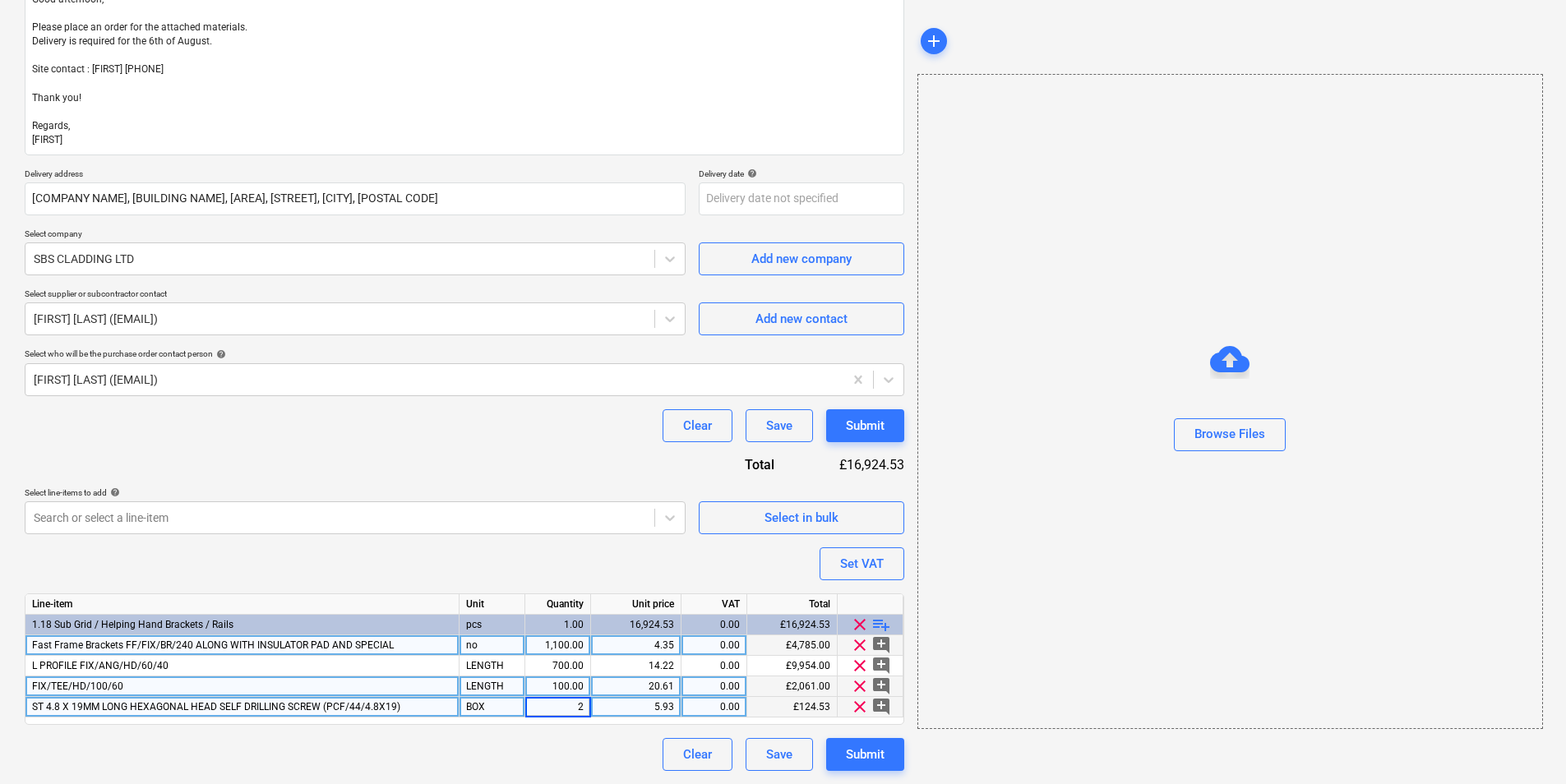 type on "25" 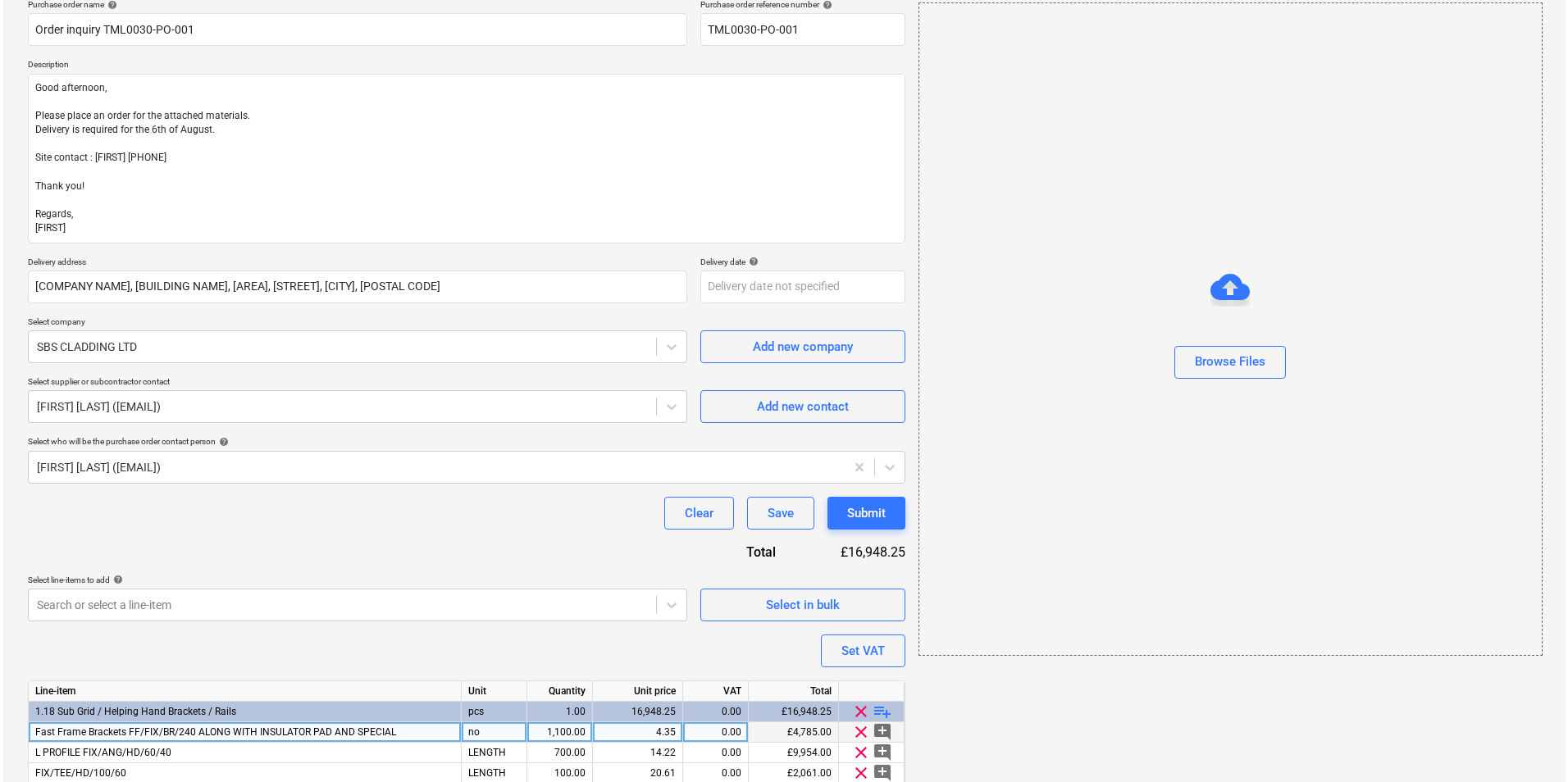 scroll, scrollTop: 224, scrollLeft: 0, axis: vertical 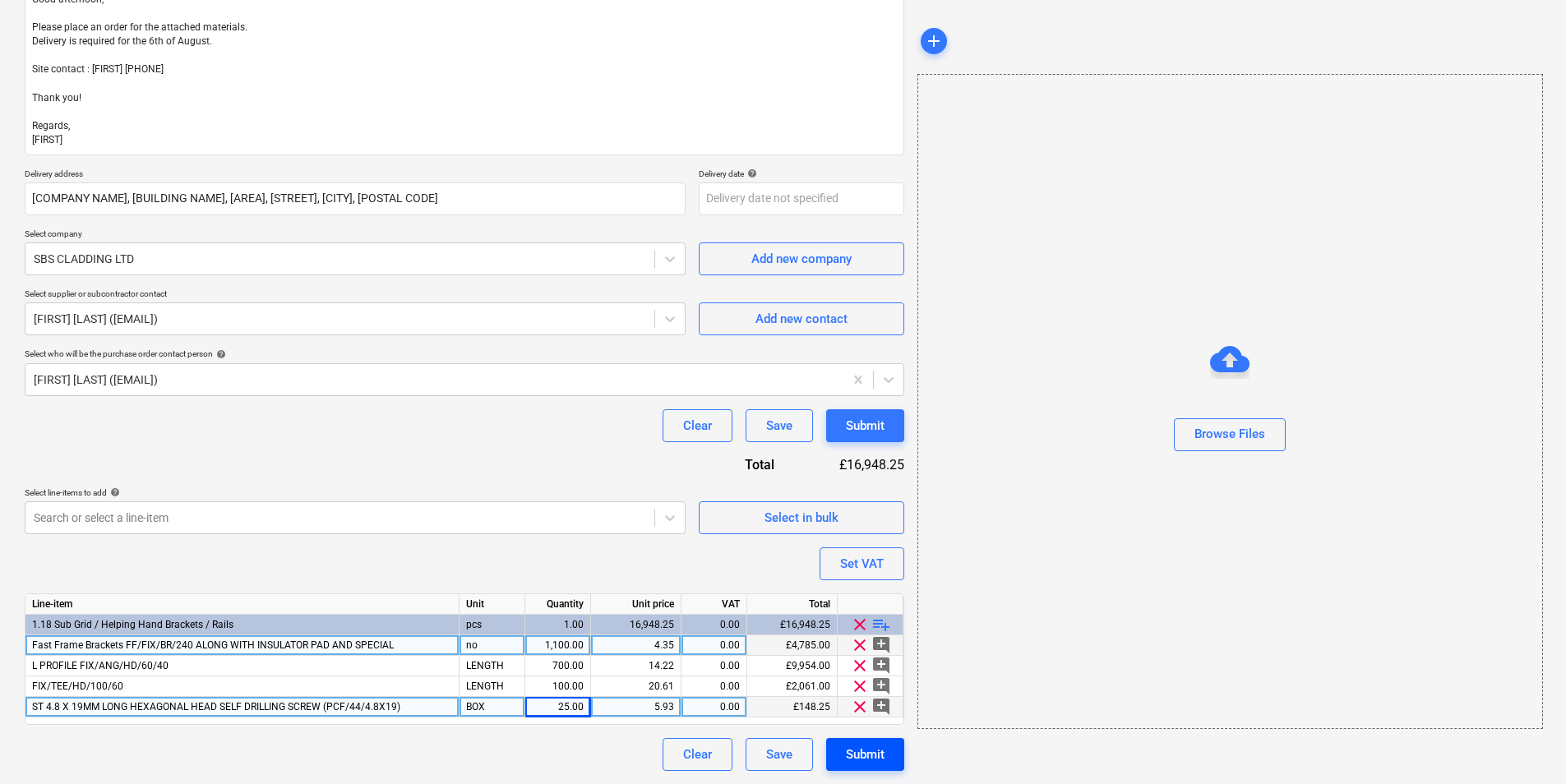 click on "Submit" at bounding box center (865, 754) 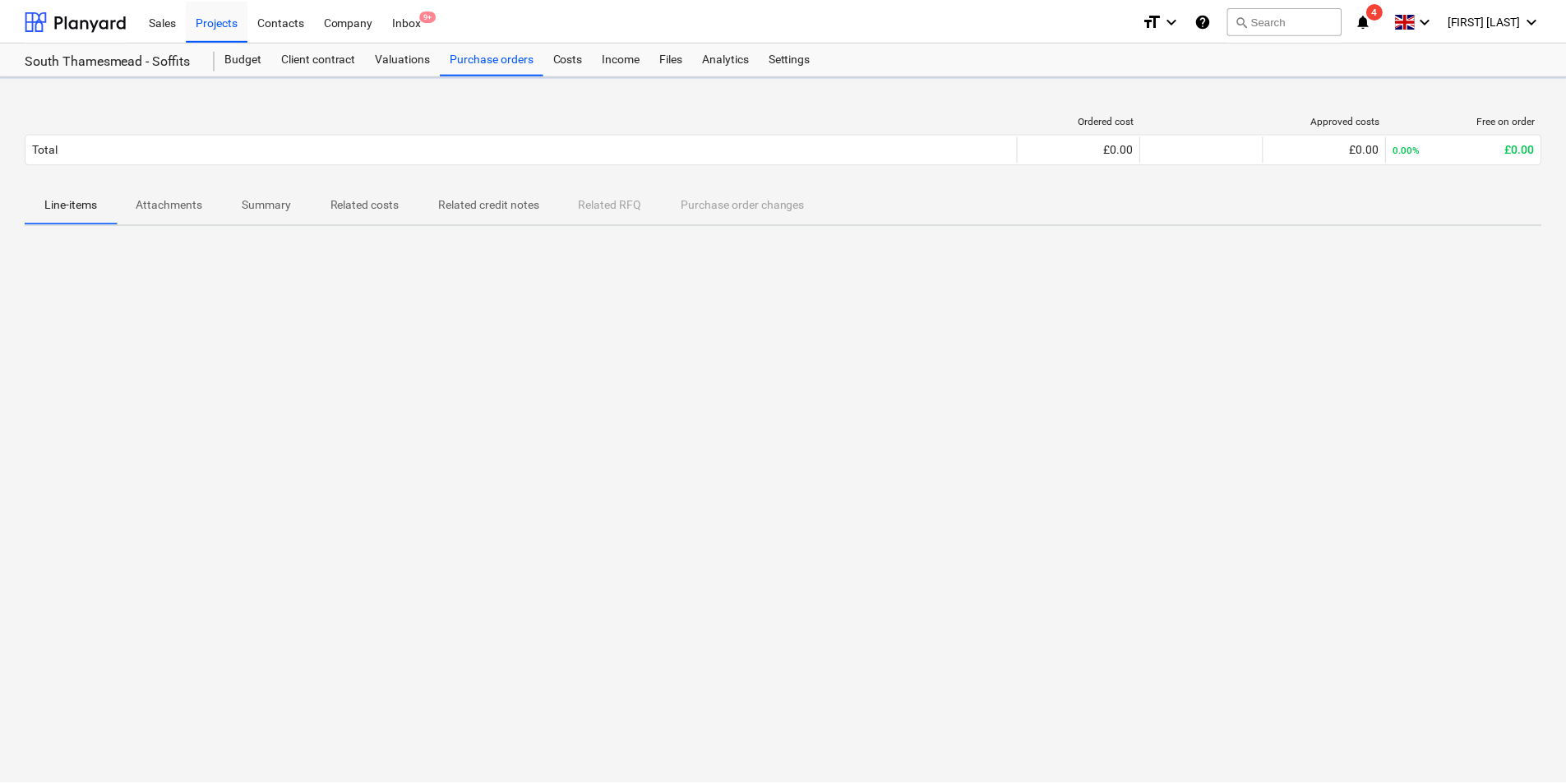 scroll, scrollTop: 0, scrollLeft: 0, axis: both 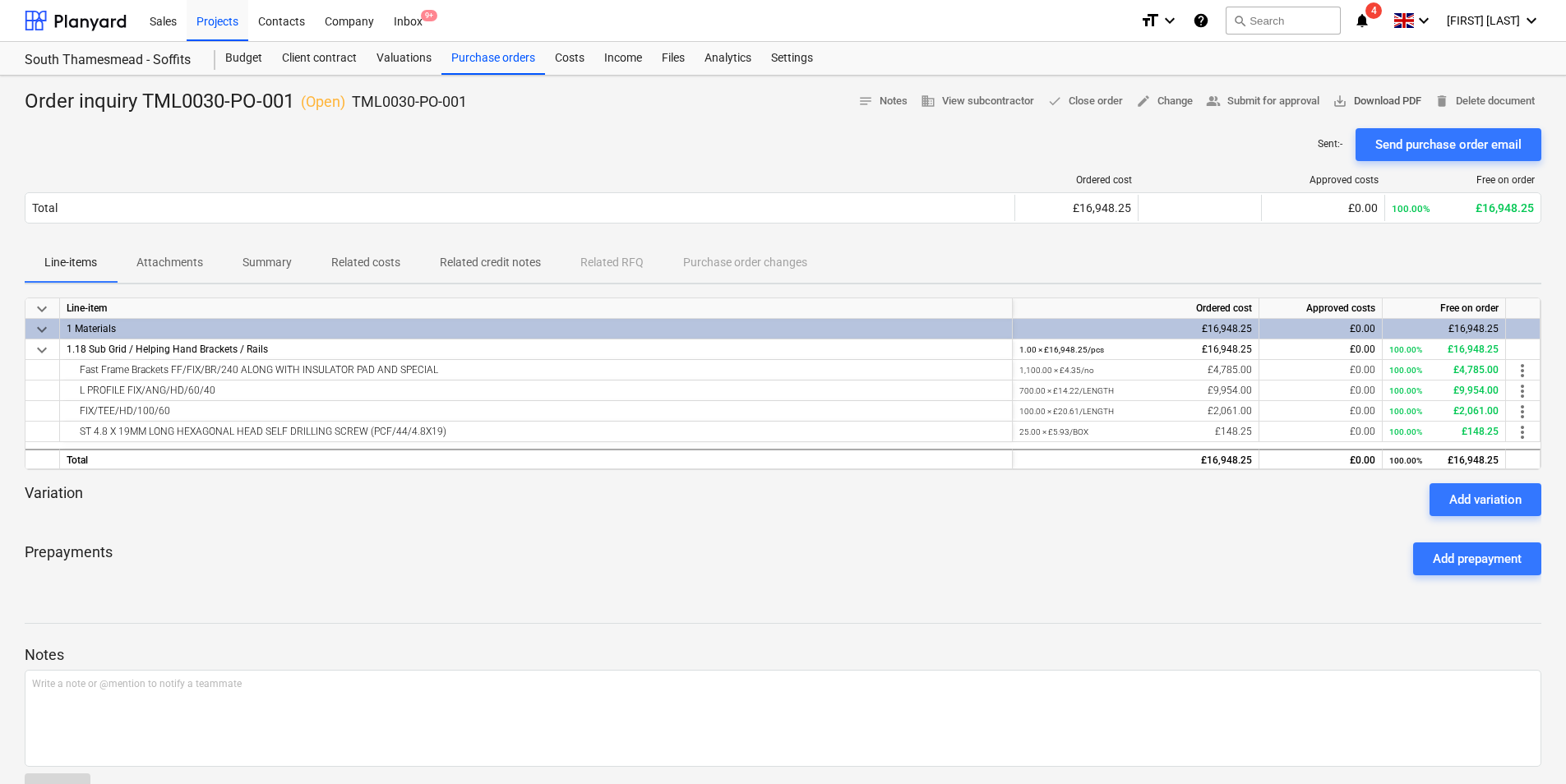 click on "save_alt Download PDF" at bounding box center [1377, 101] 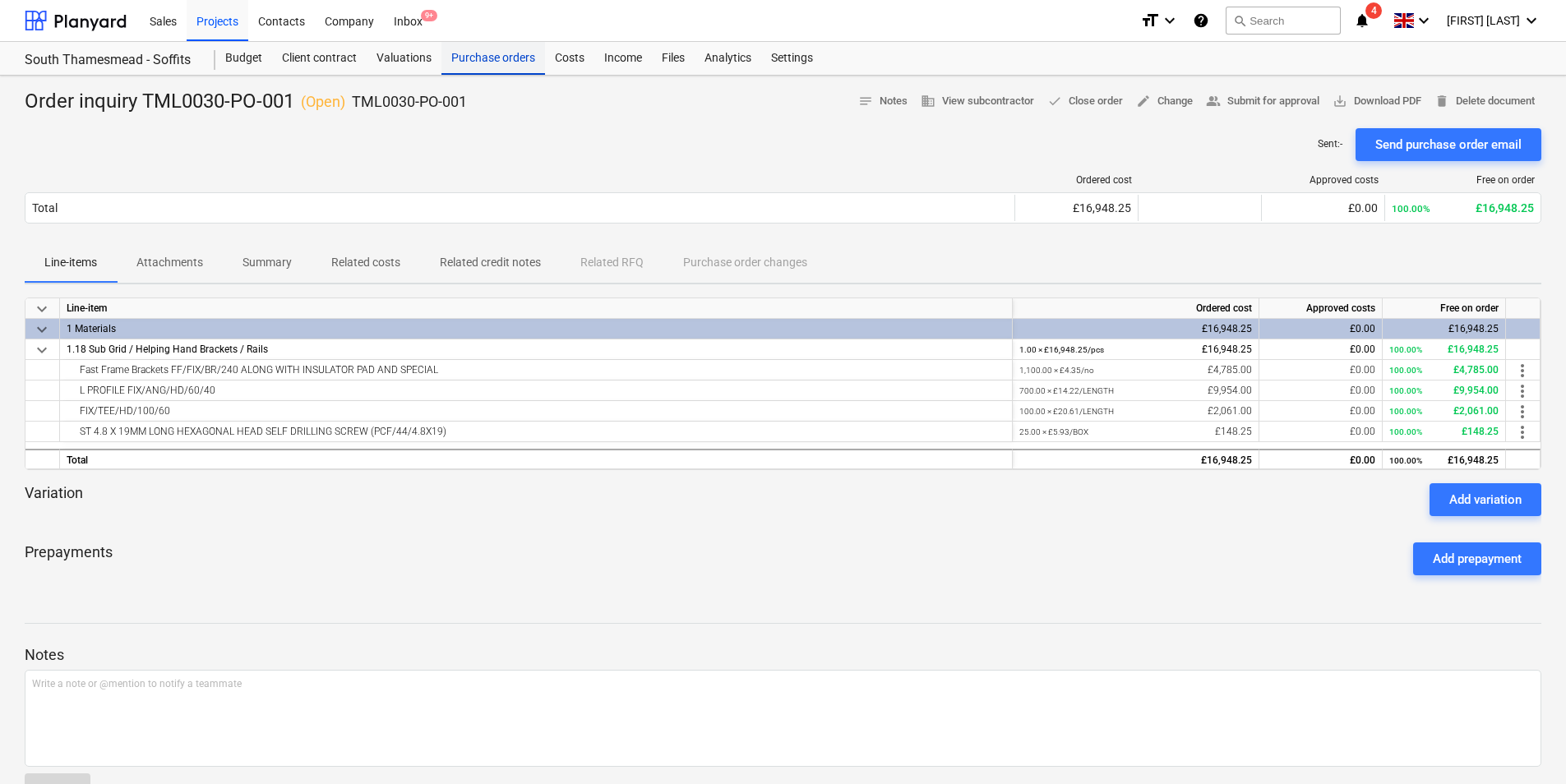 click on "Purchase orders" at bounding box center (493, 58) 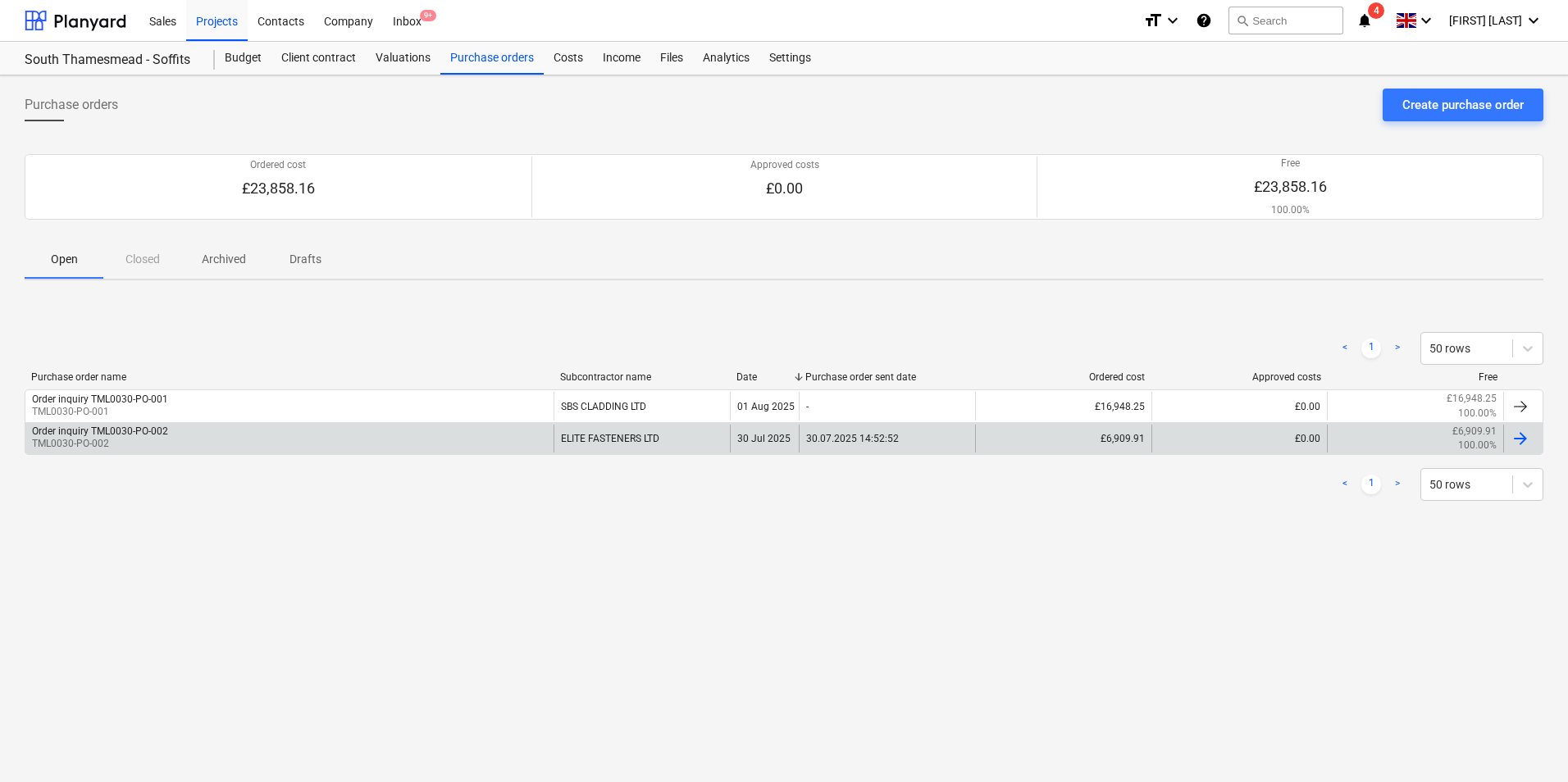 click on "Order inquiry TML0030-PO-002 TML0030-PO-002" at bounding box center [289, 439] 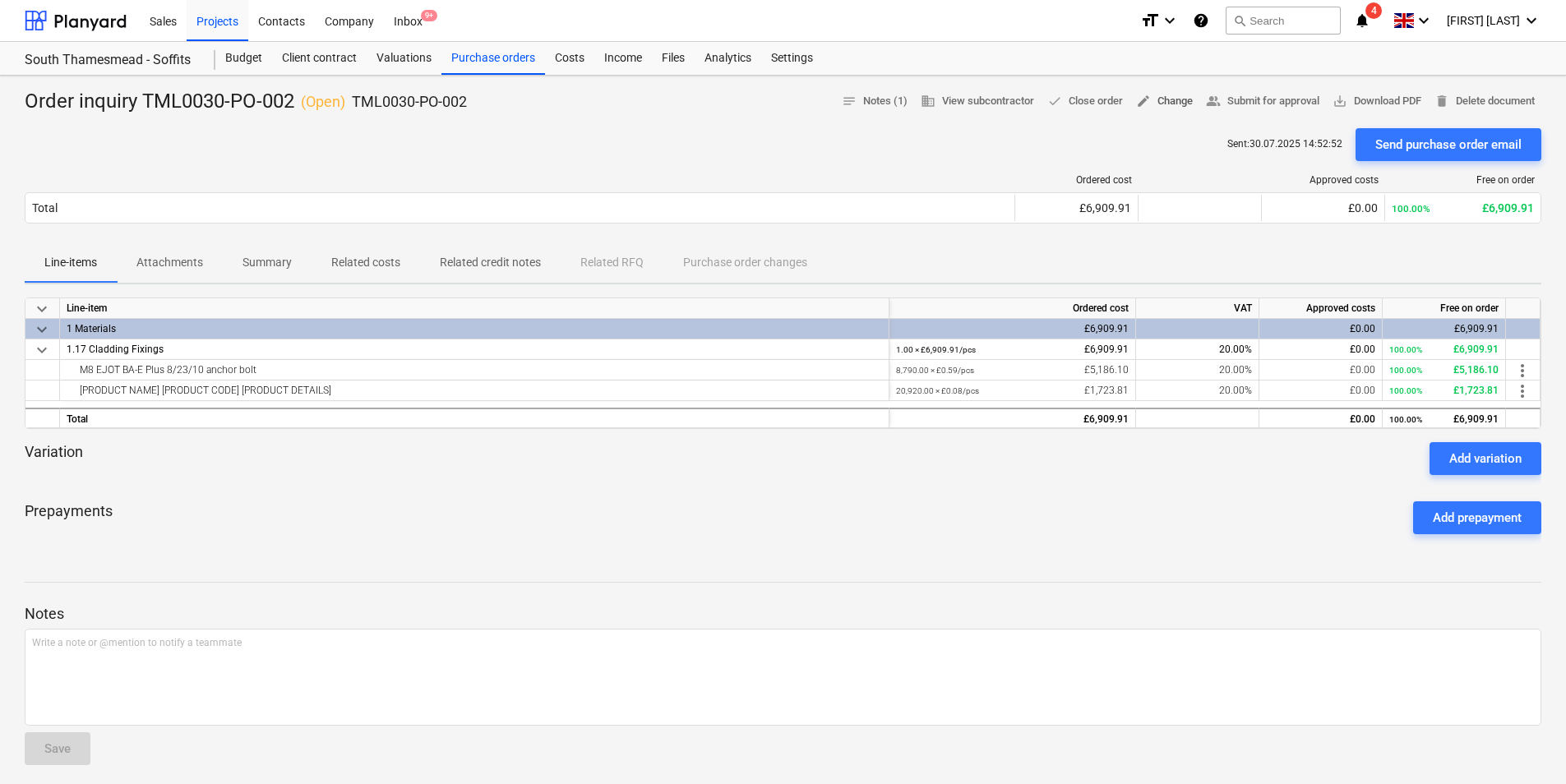 click on "edit Change" at bounding box center (1164, 101) 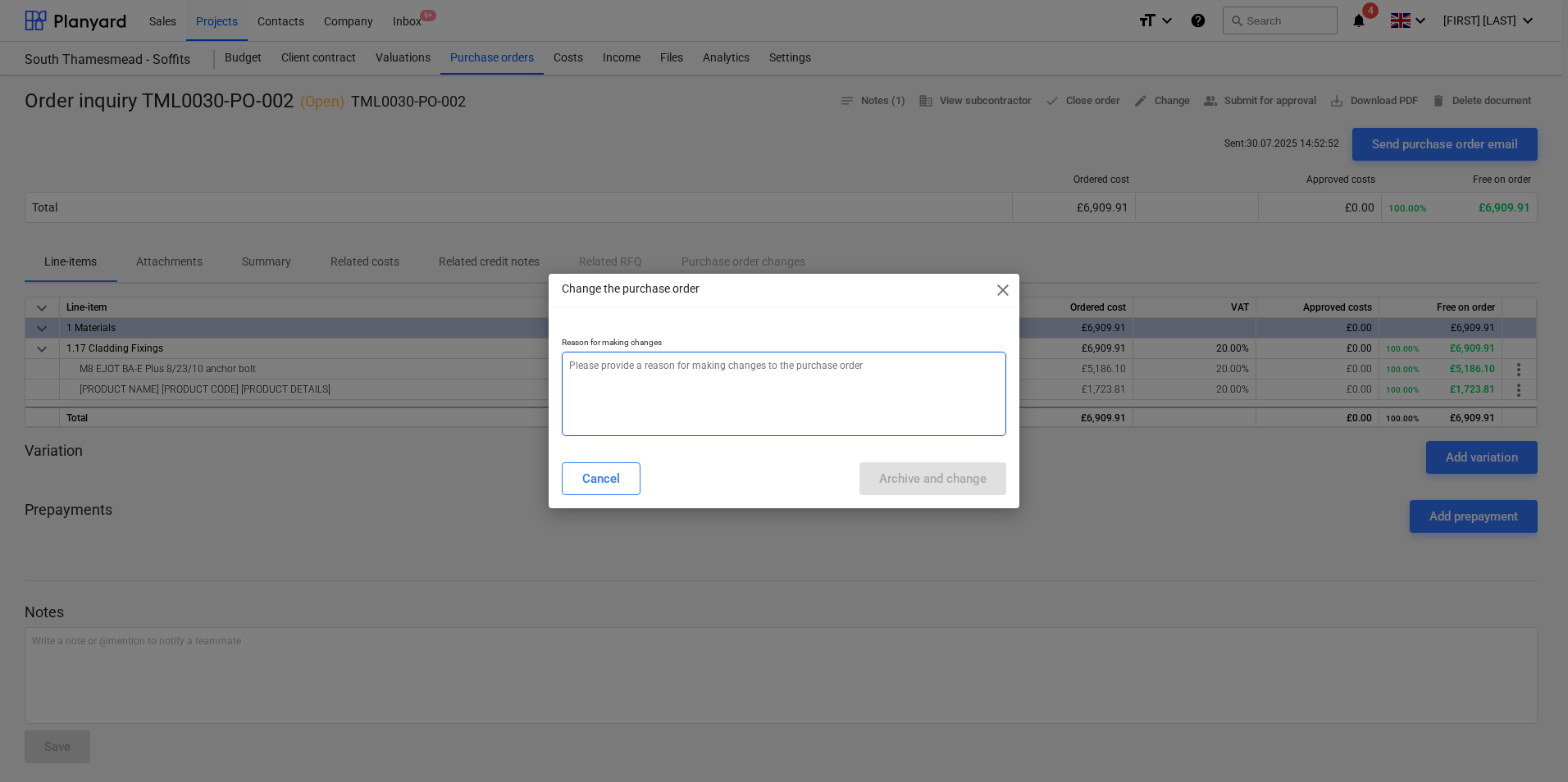 click at bounding box center [784, 393] 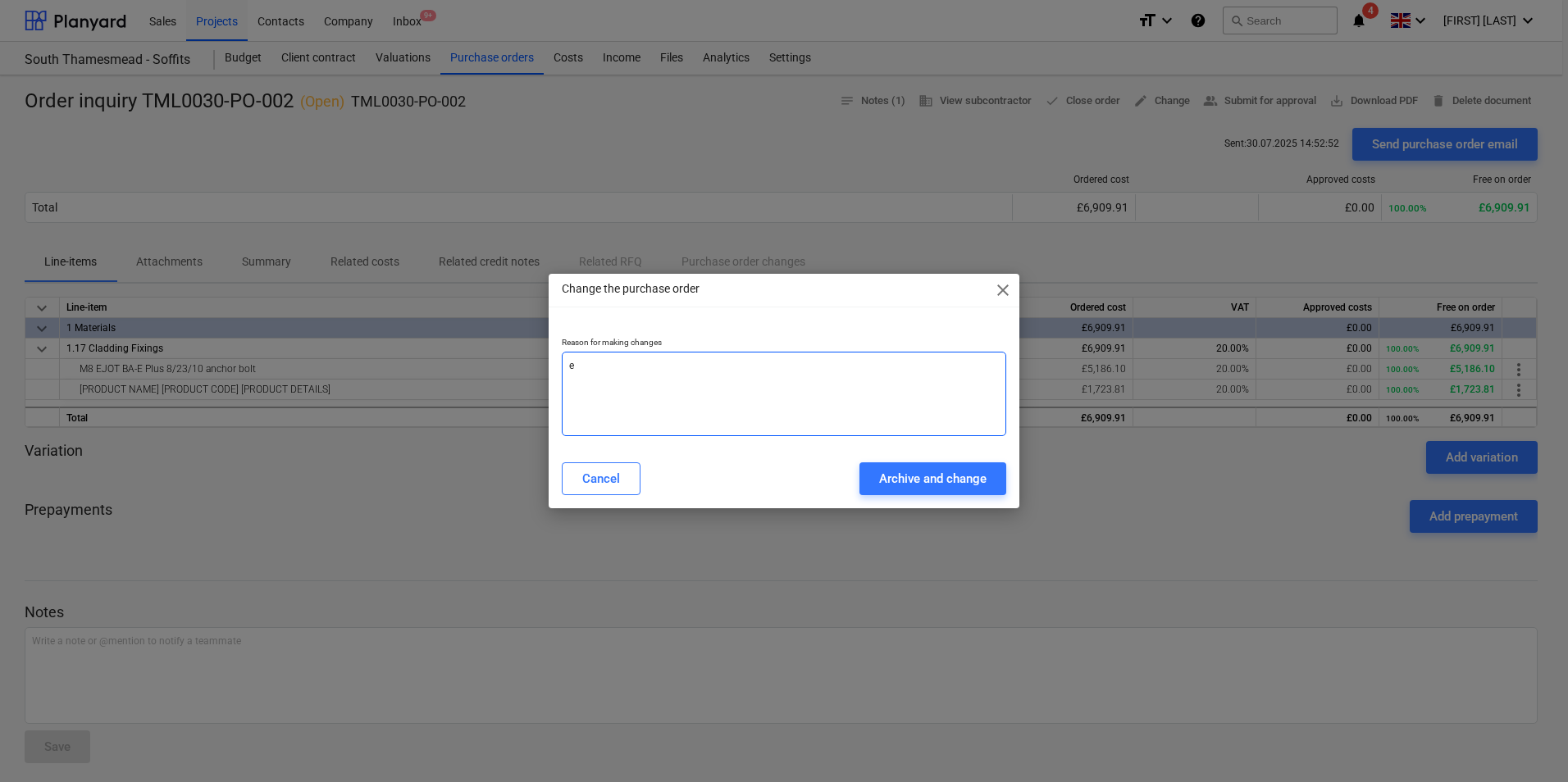type on "x" 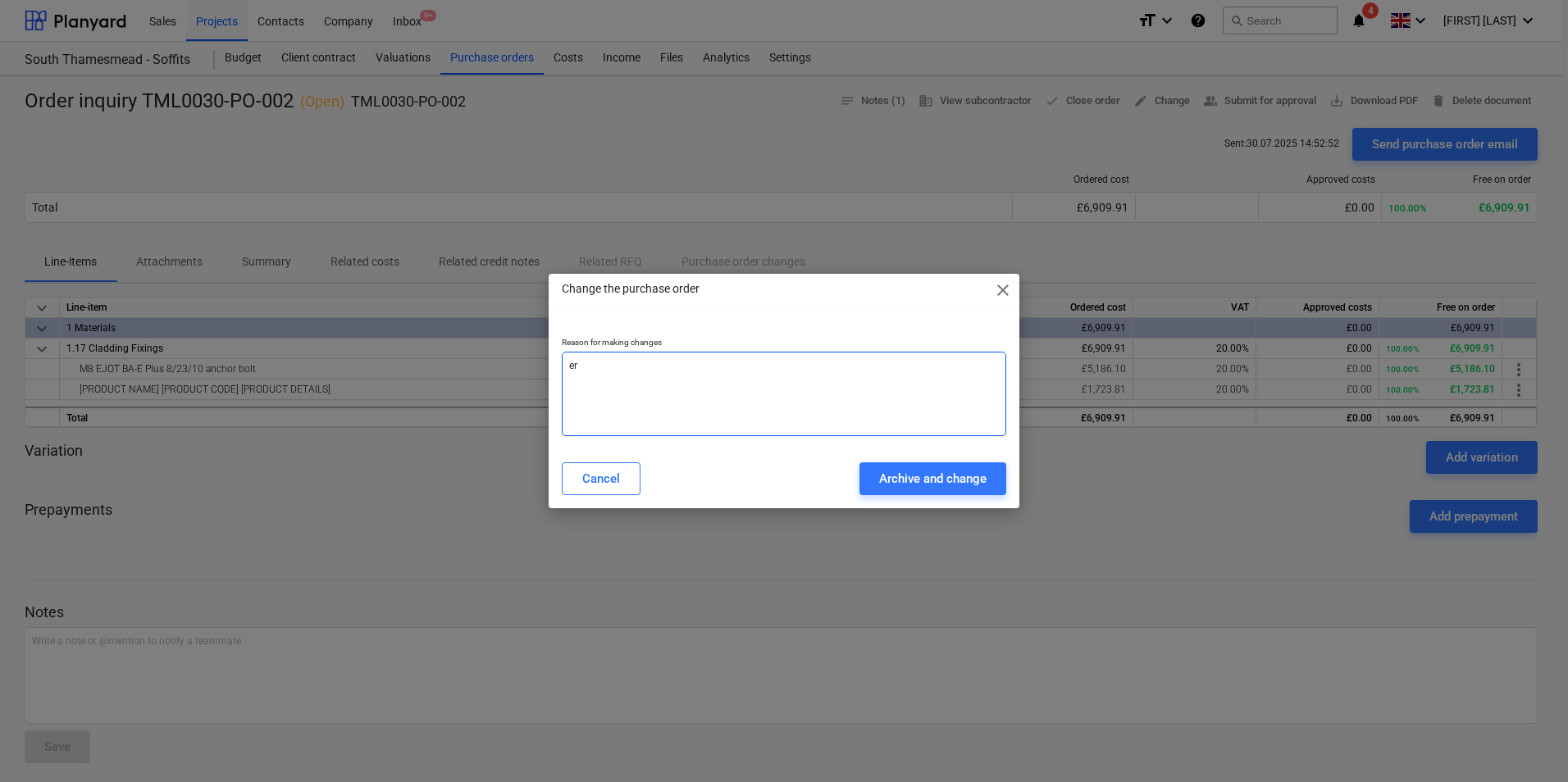 type on "x" 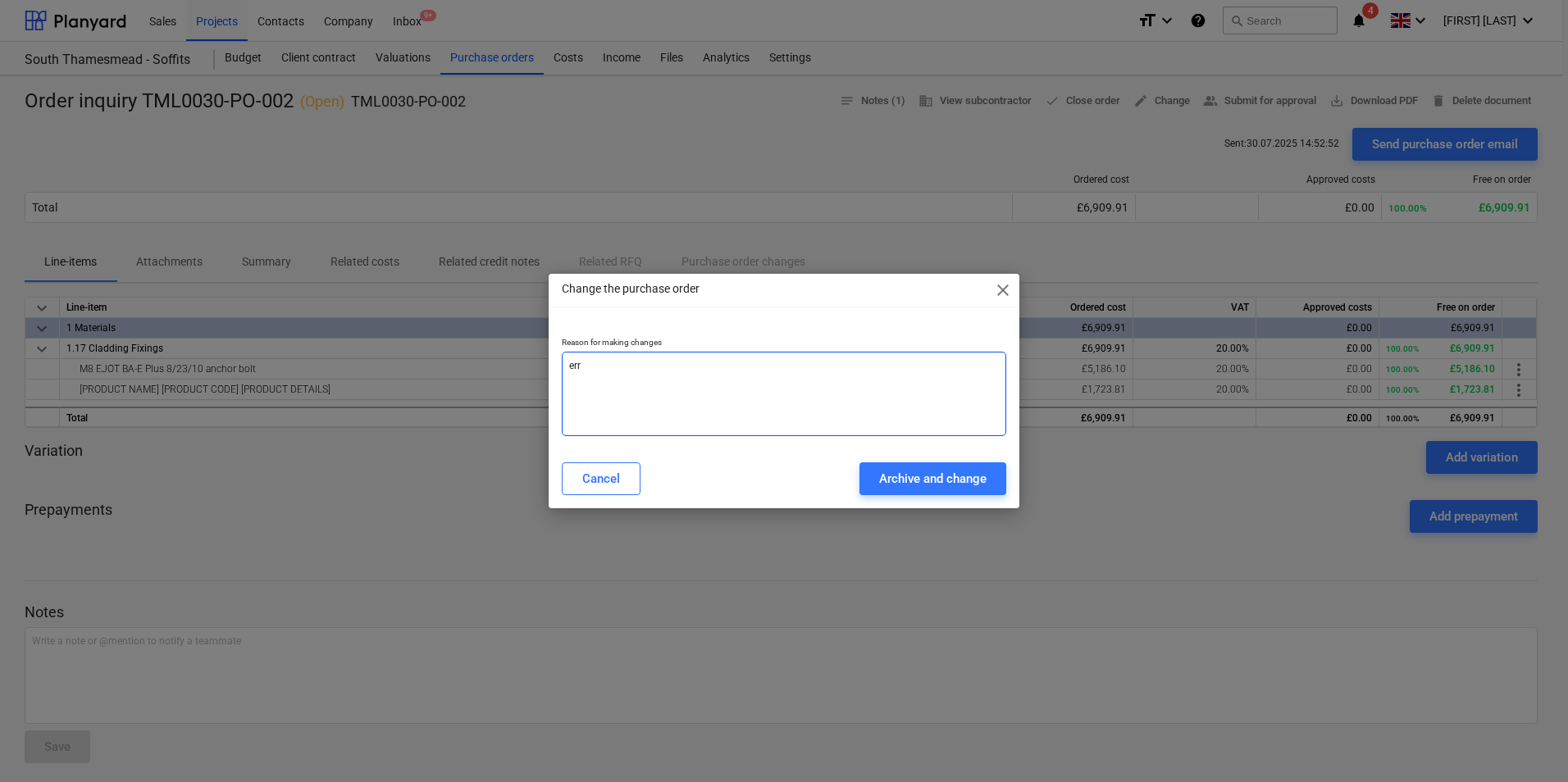 type on "x" 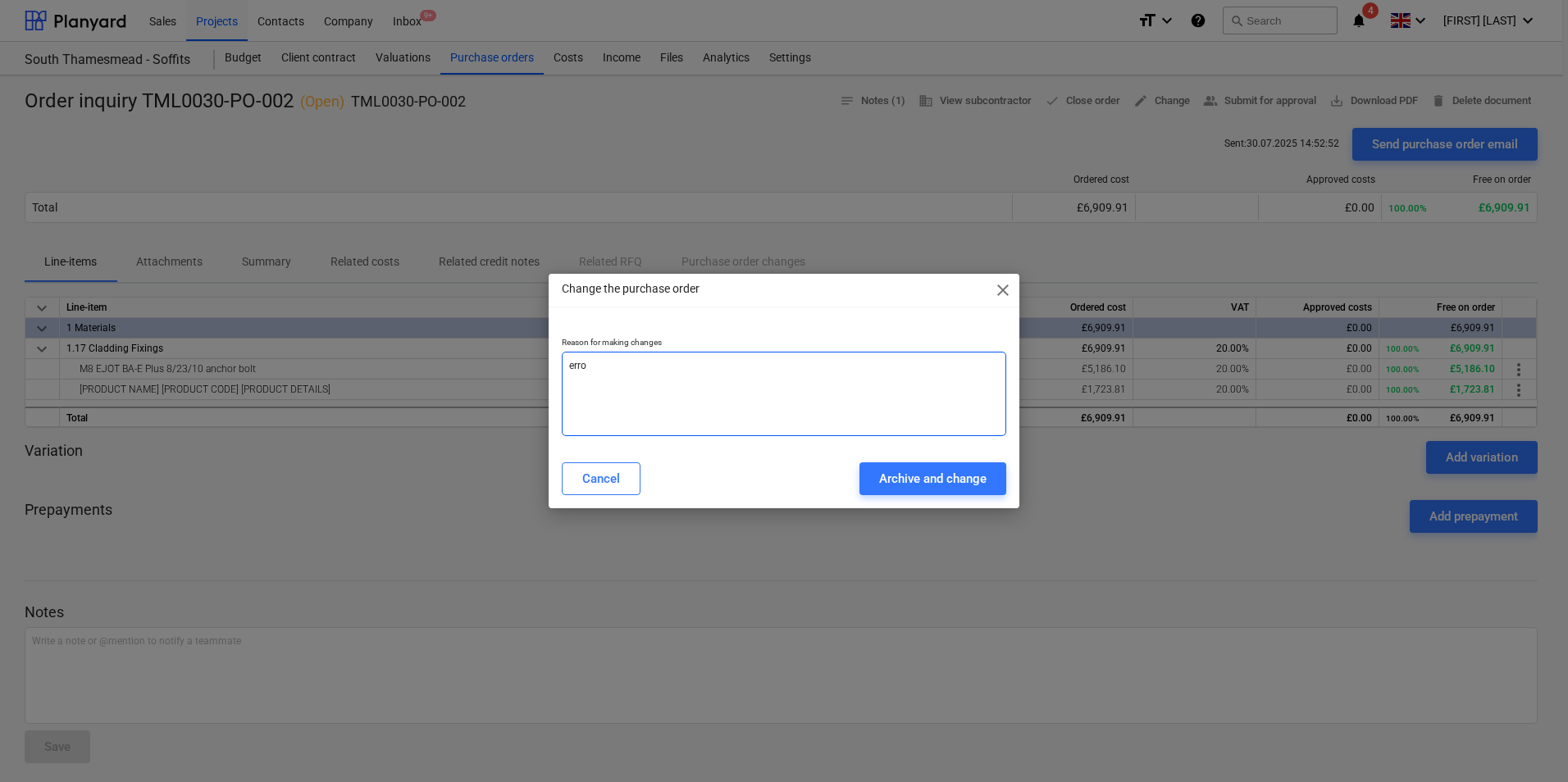 type on "x" 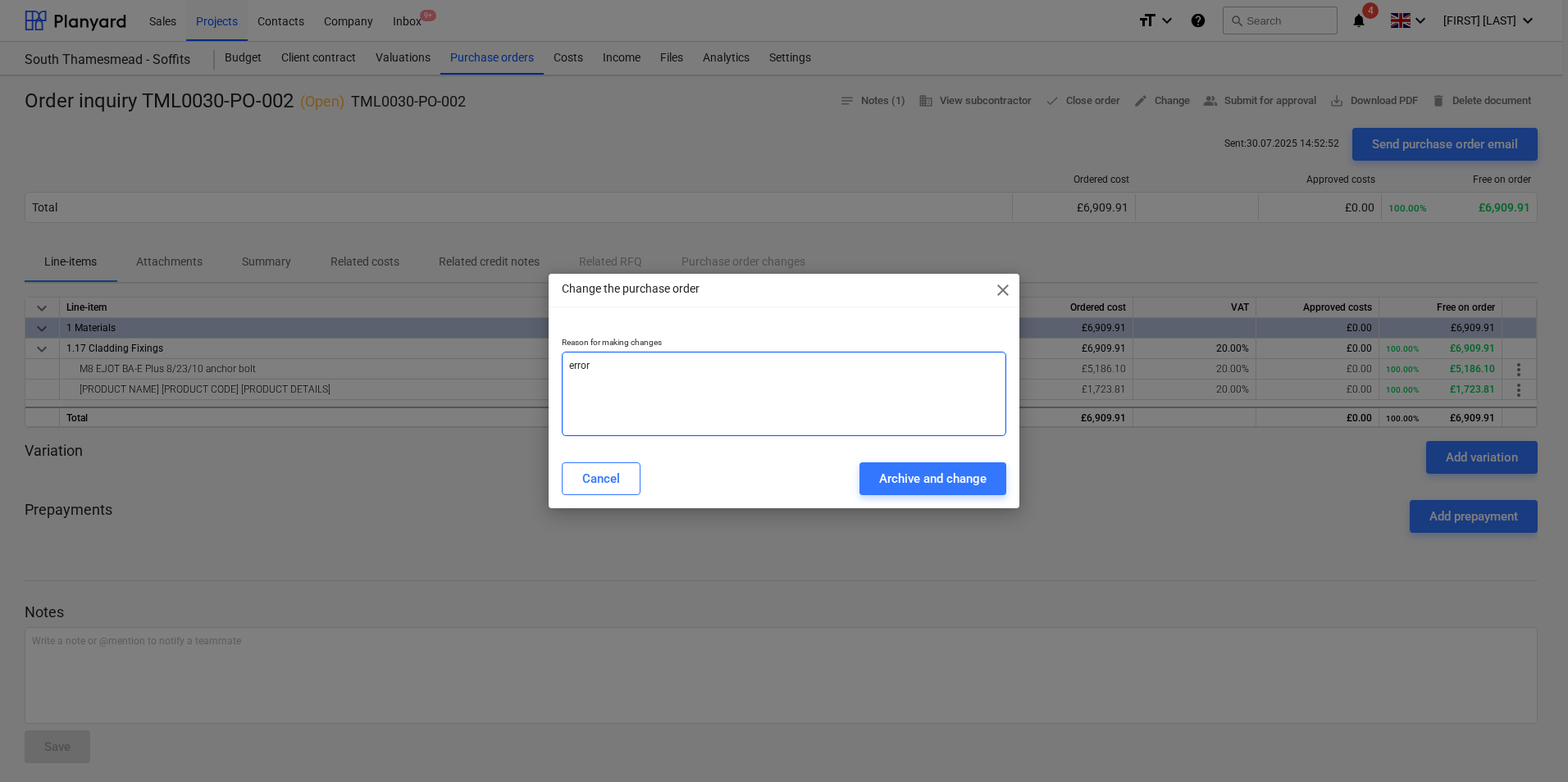 type on "x" 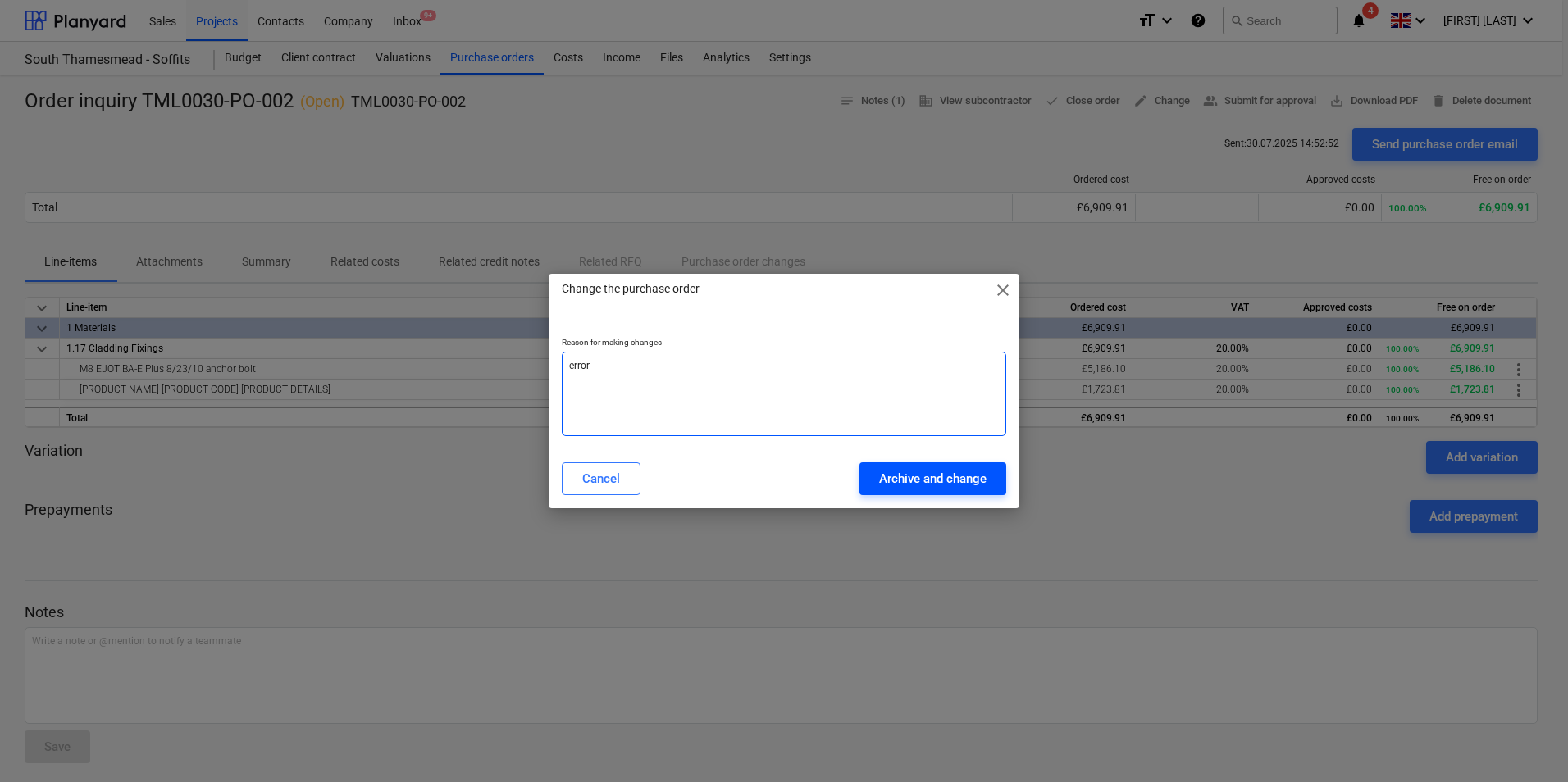 type on "error" 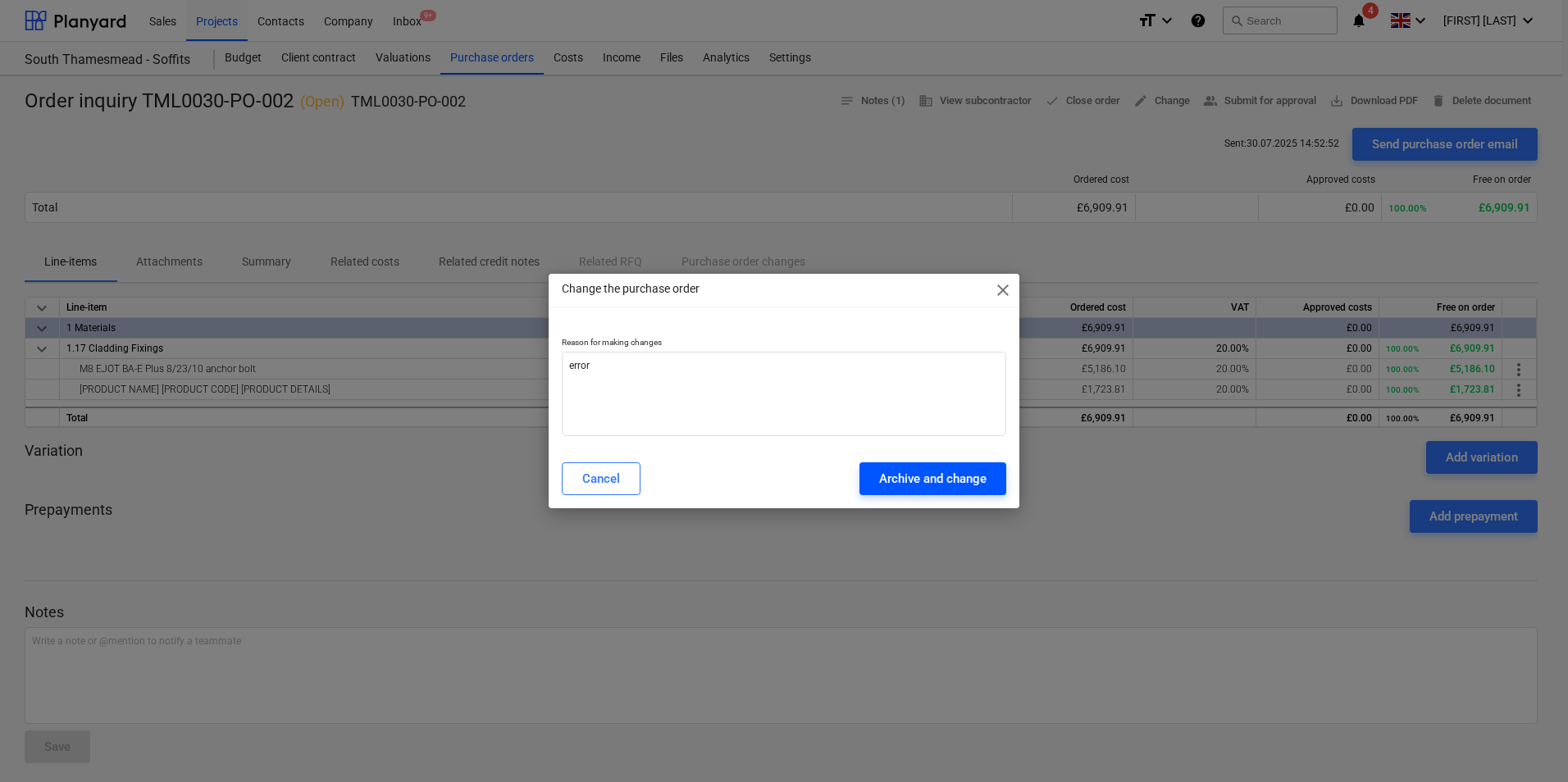 click on "Archive and change" at bounding box center [932, 479] 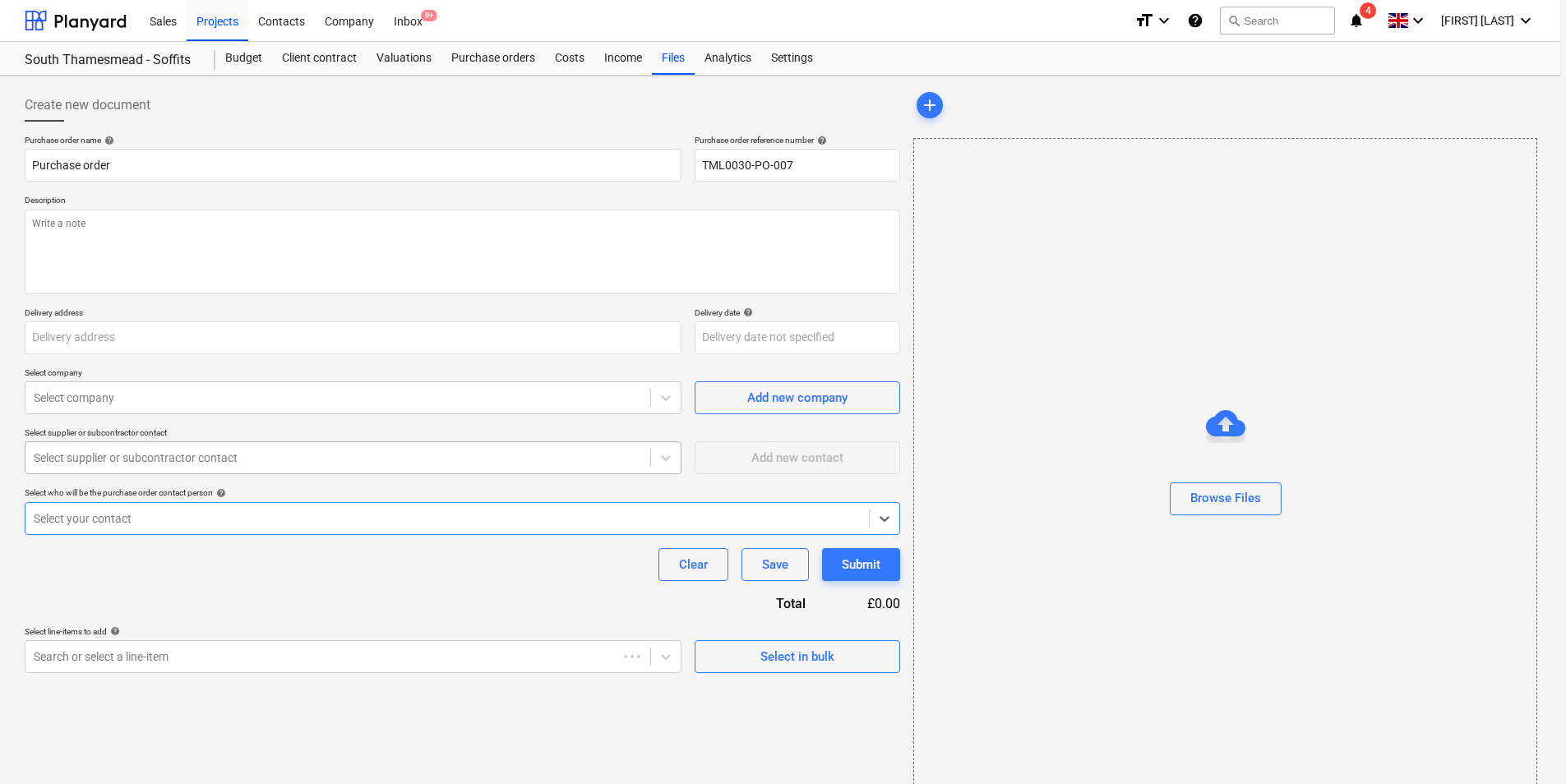 type on "x" 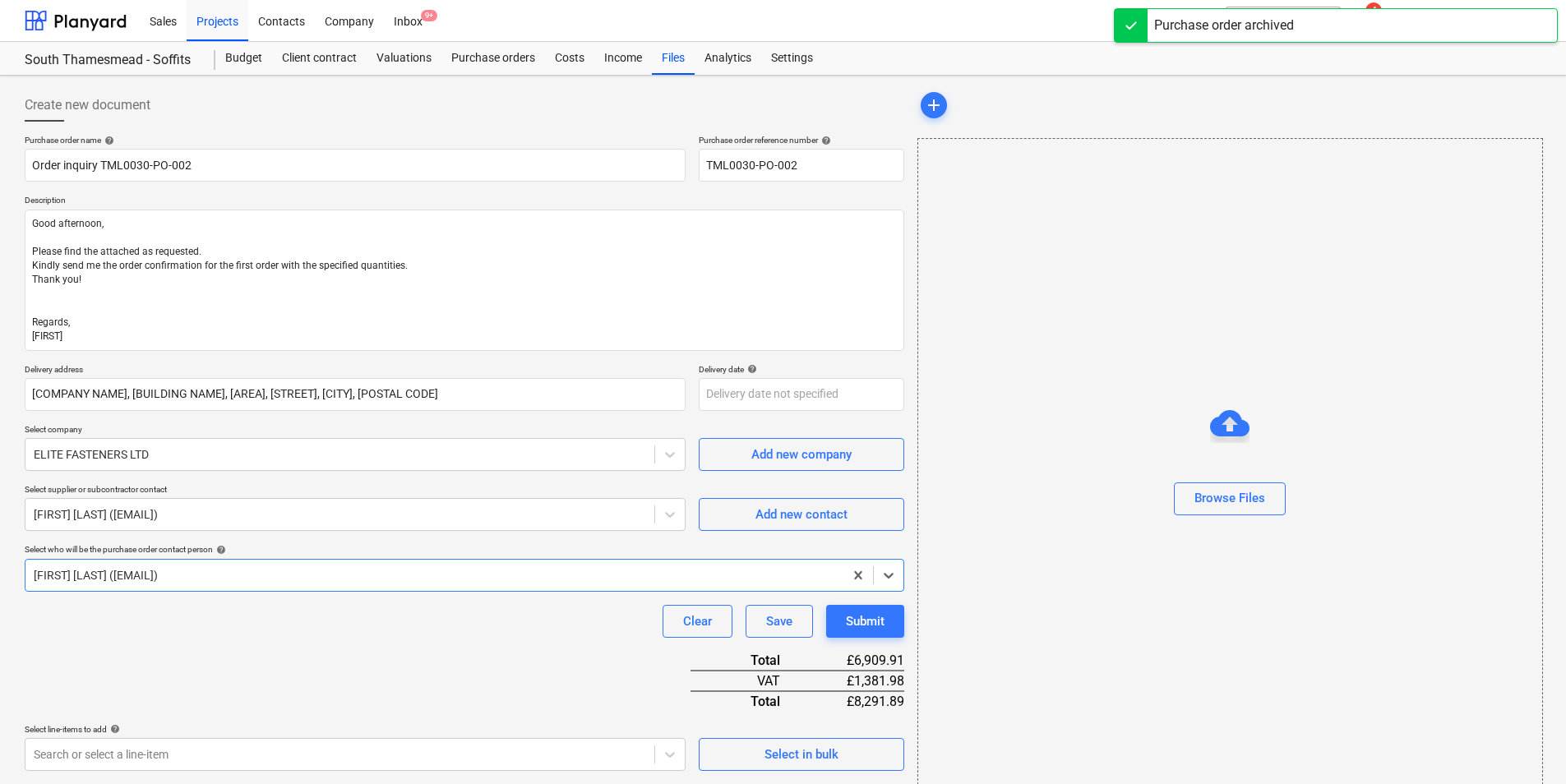 type on "x" 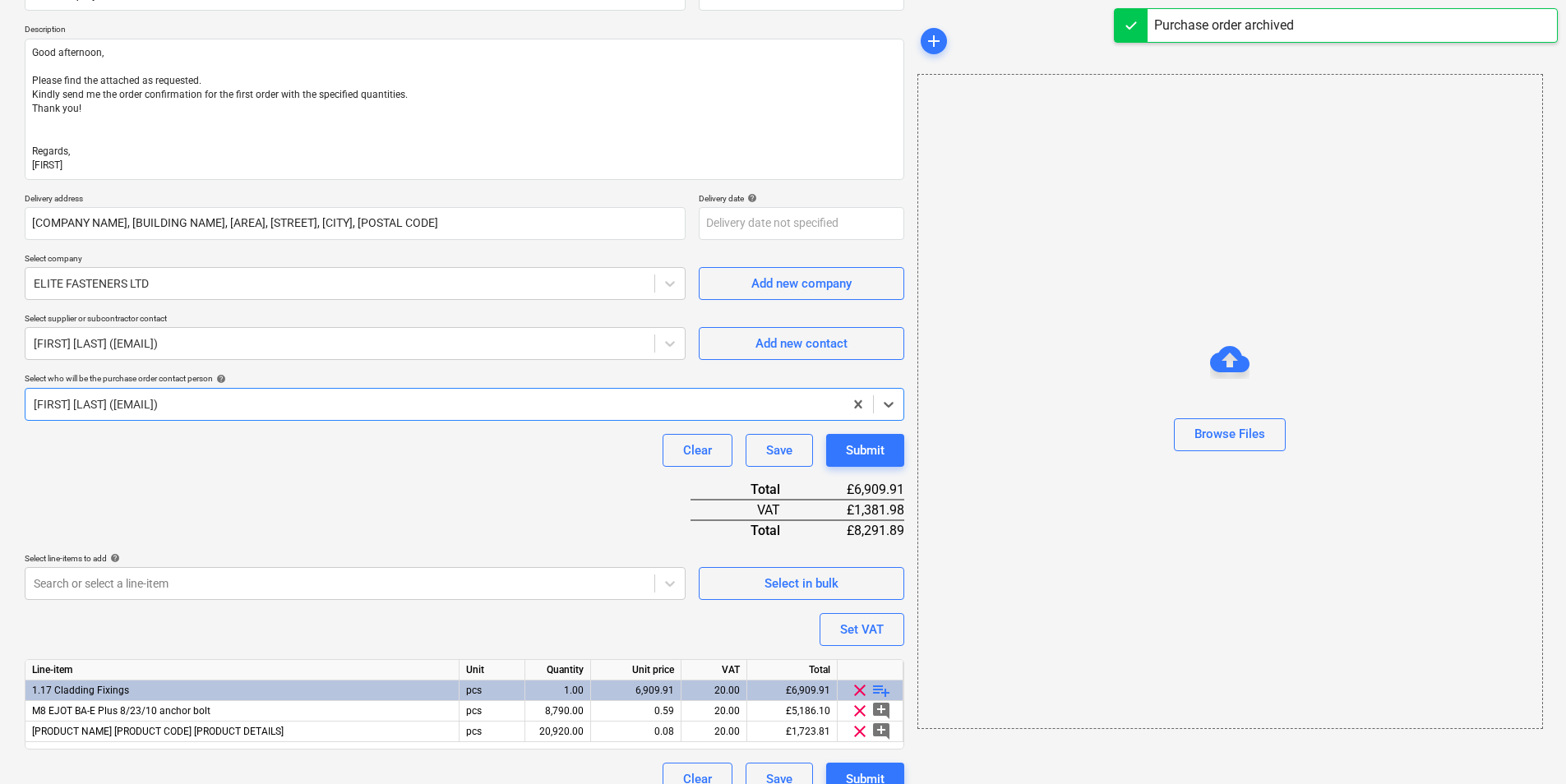 scroll, scrollTop: 196, scrollLeft: 0, axis: vertical 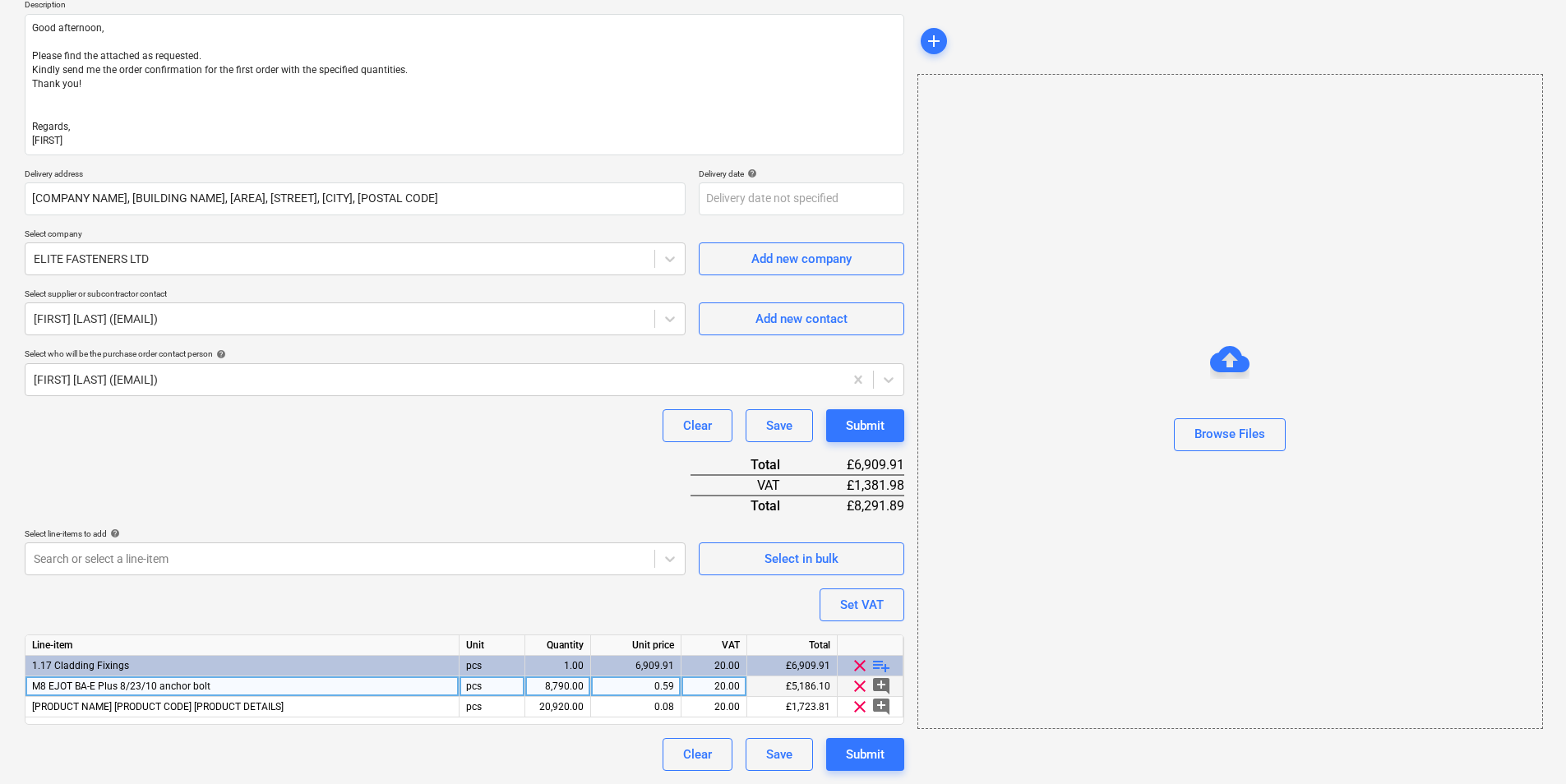 click on "8,790.00" at bounding box center (557, 686) 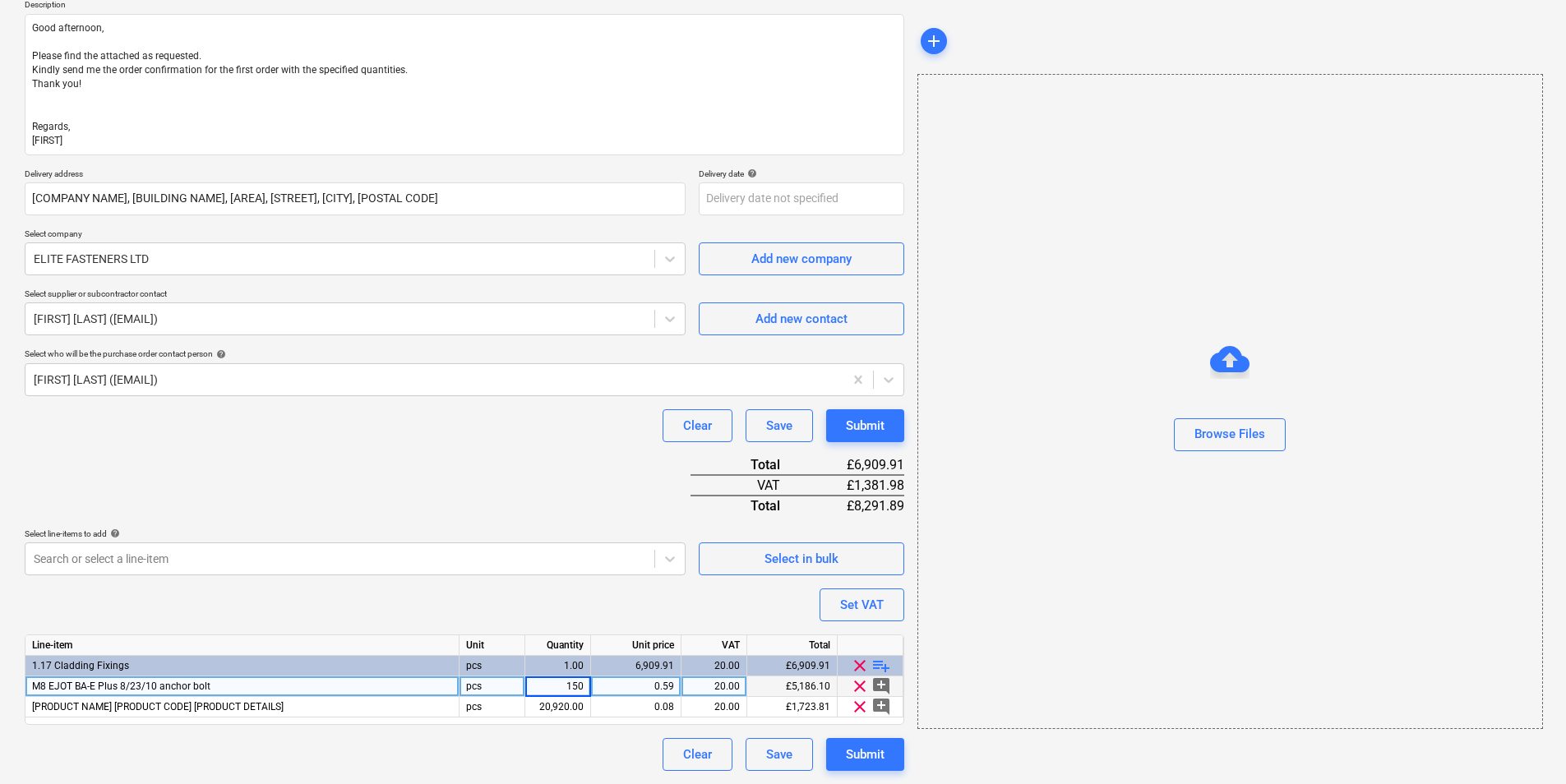 type on "1500" 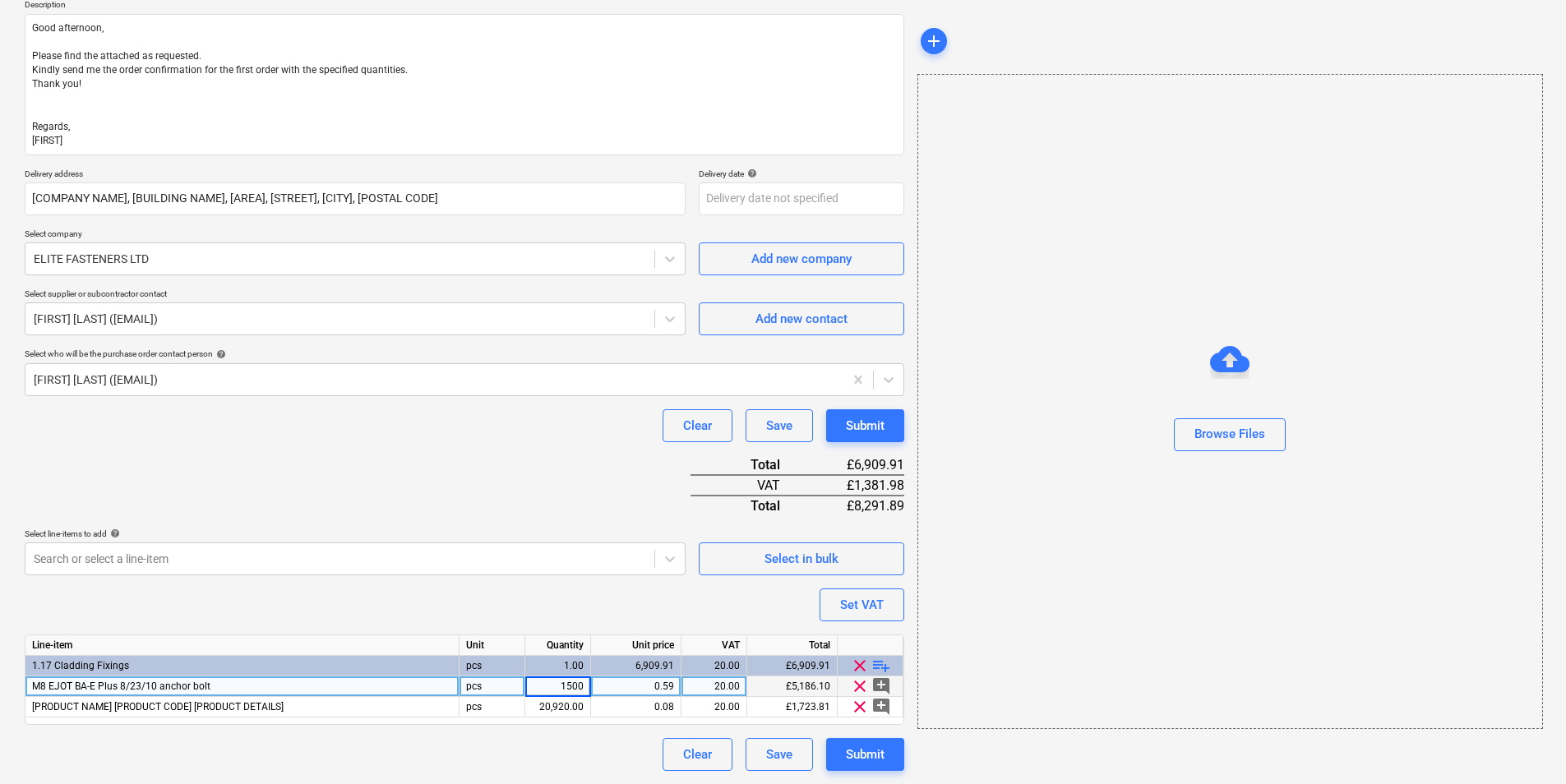 type on "x" 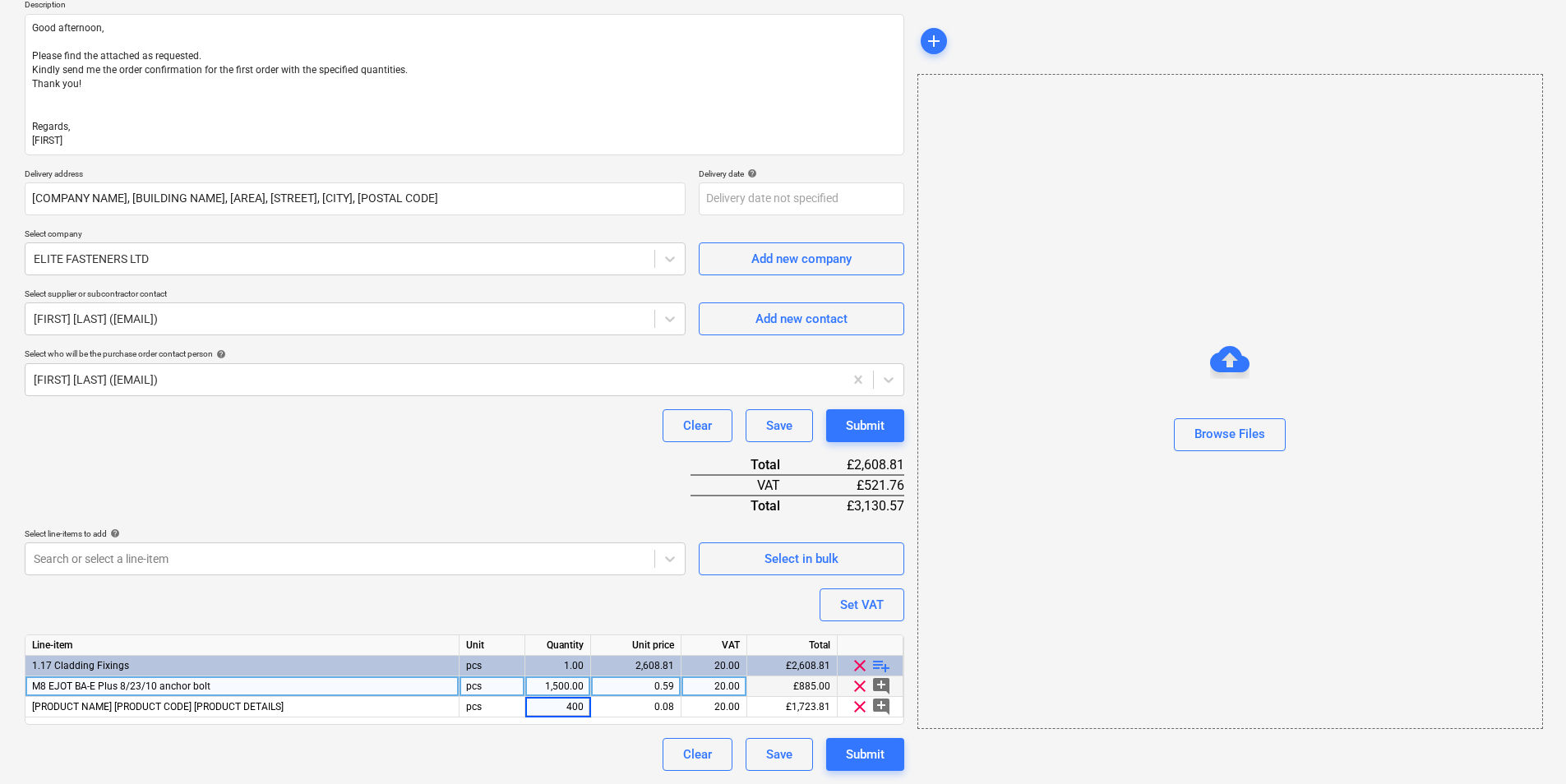 type on "4000" 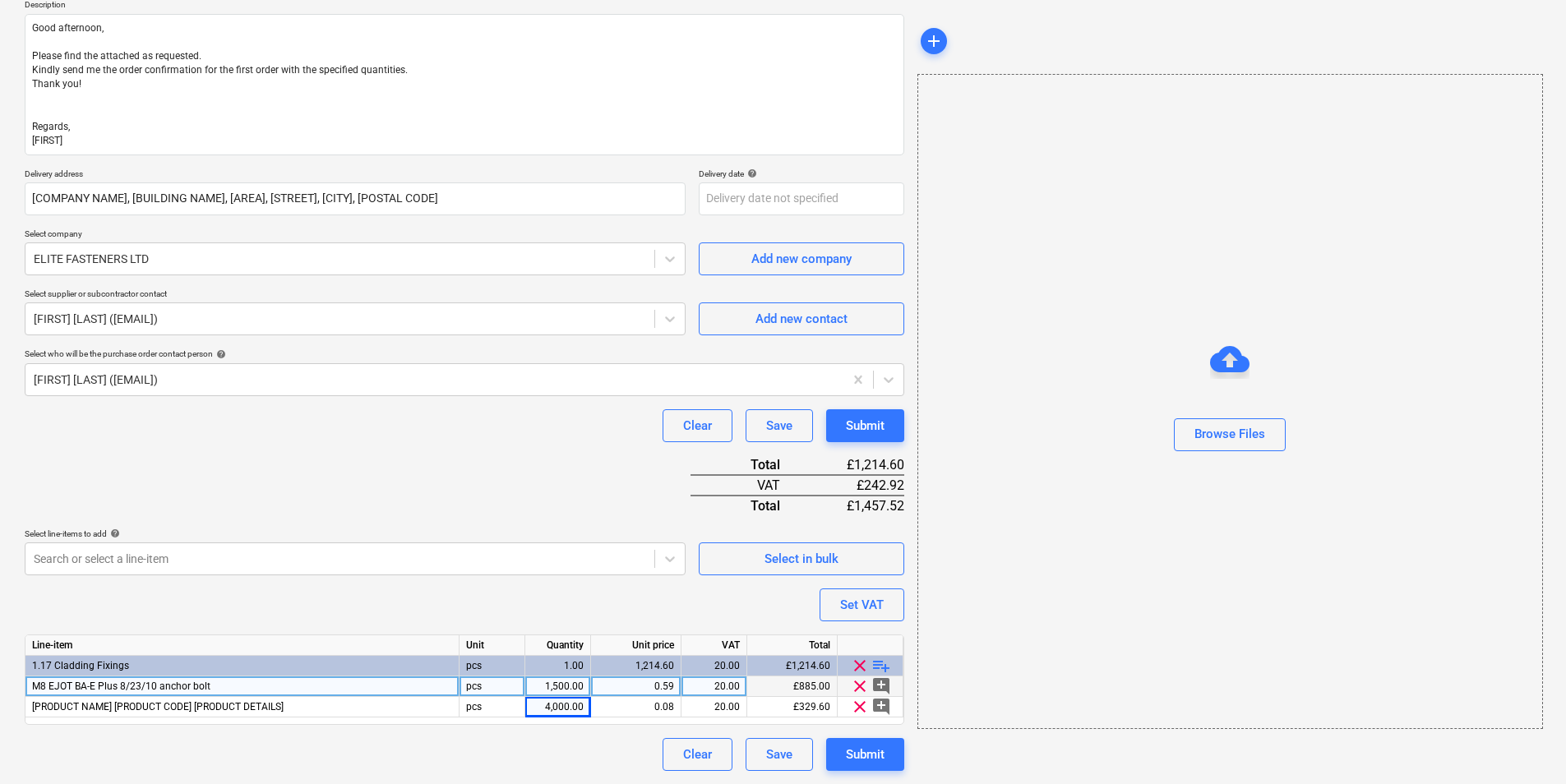 click on "Clear Save Submit" at bounding box center [464, 754] 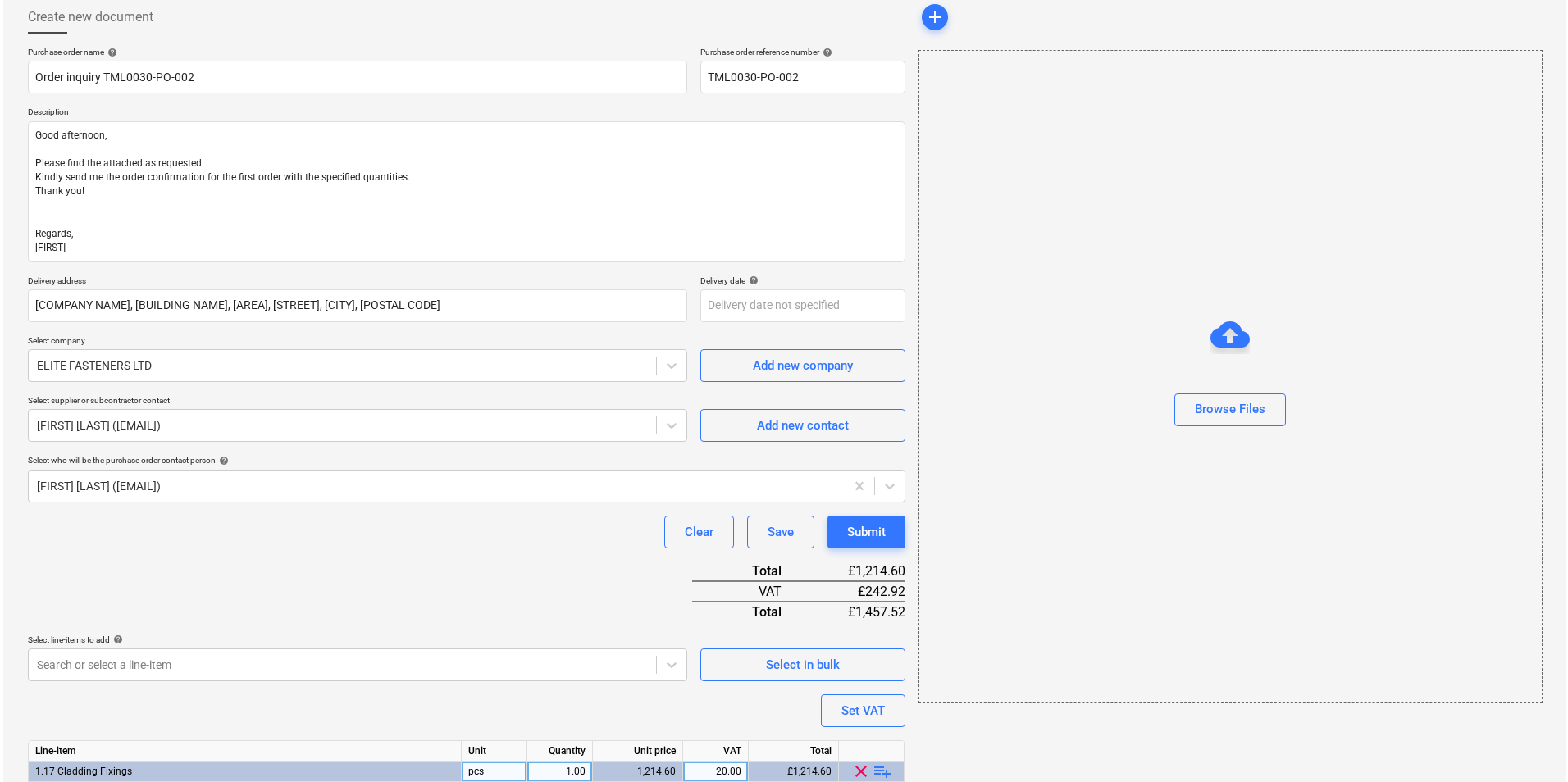 scroll, scrollTop: 195, scrollLeft: 0, axis: vertical 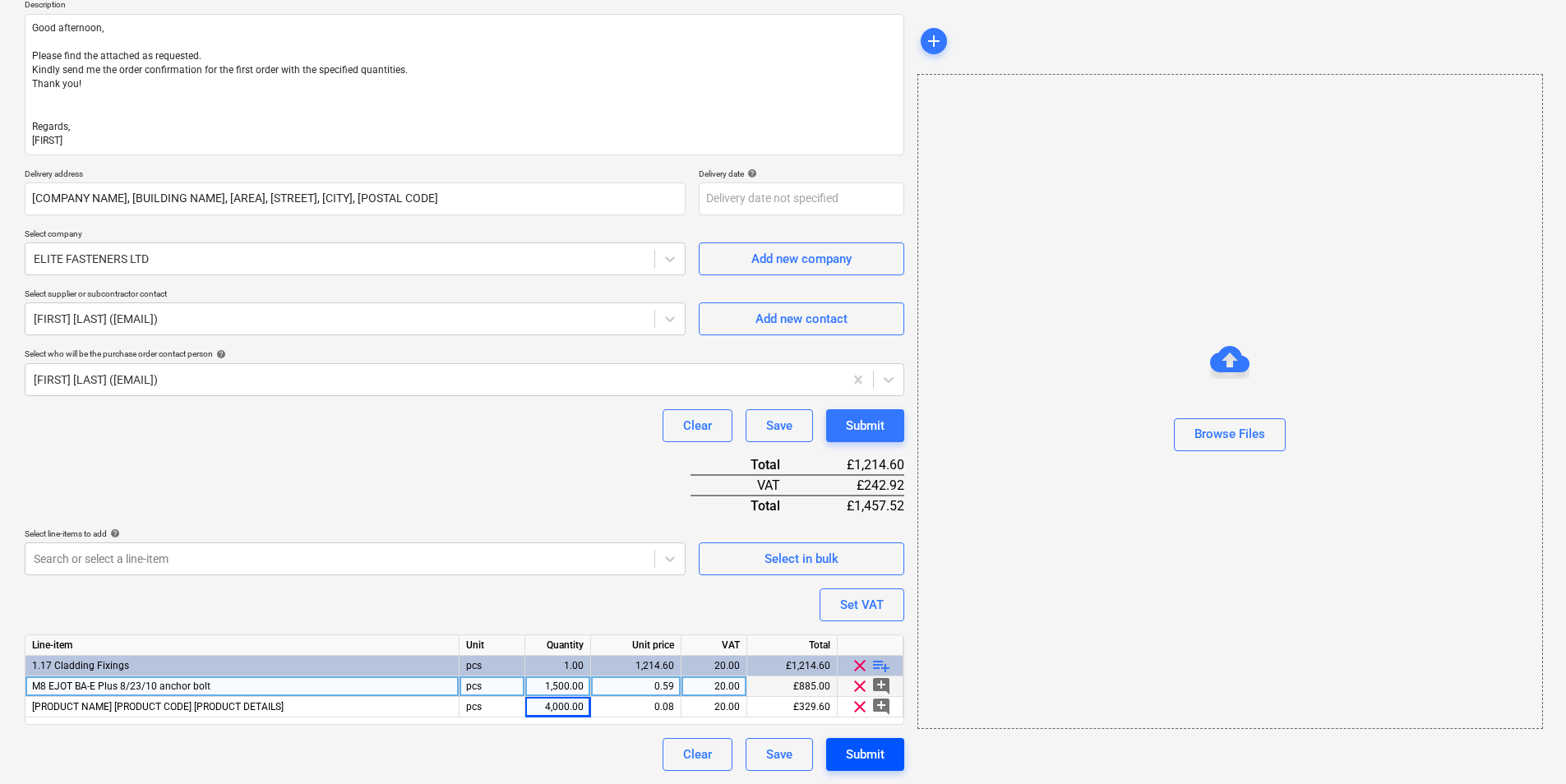 click on "Submit" at bounding box center [865, 754] 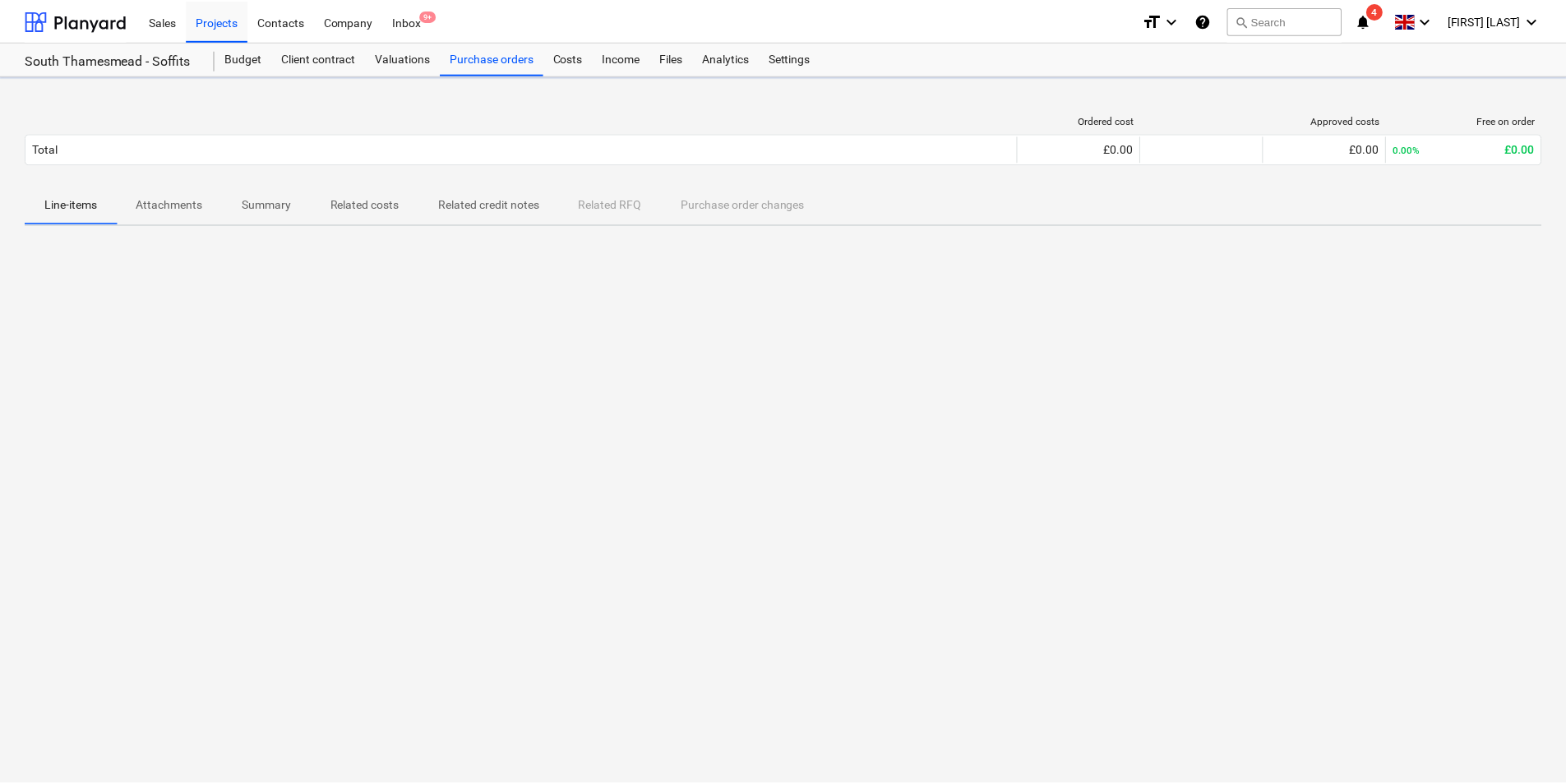 scroll, scrollTop: 0, scrollLeft: 0, axis: both 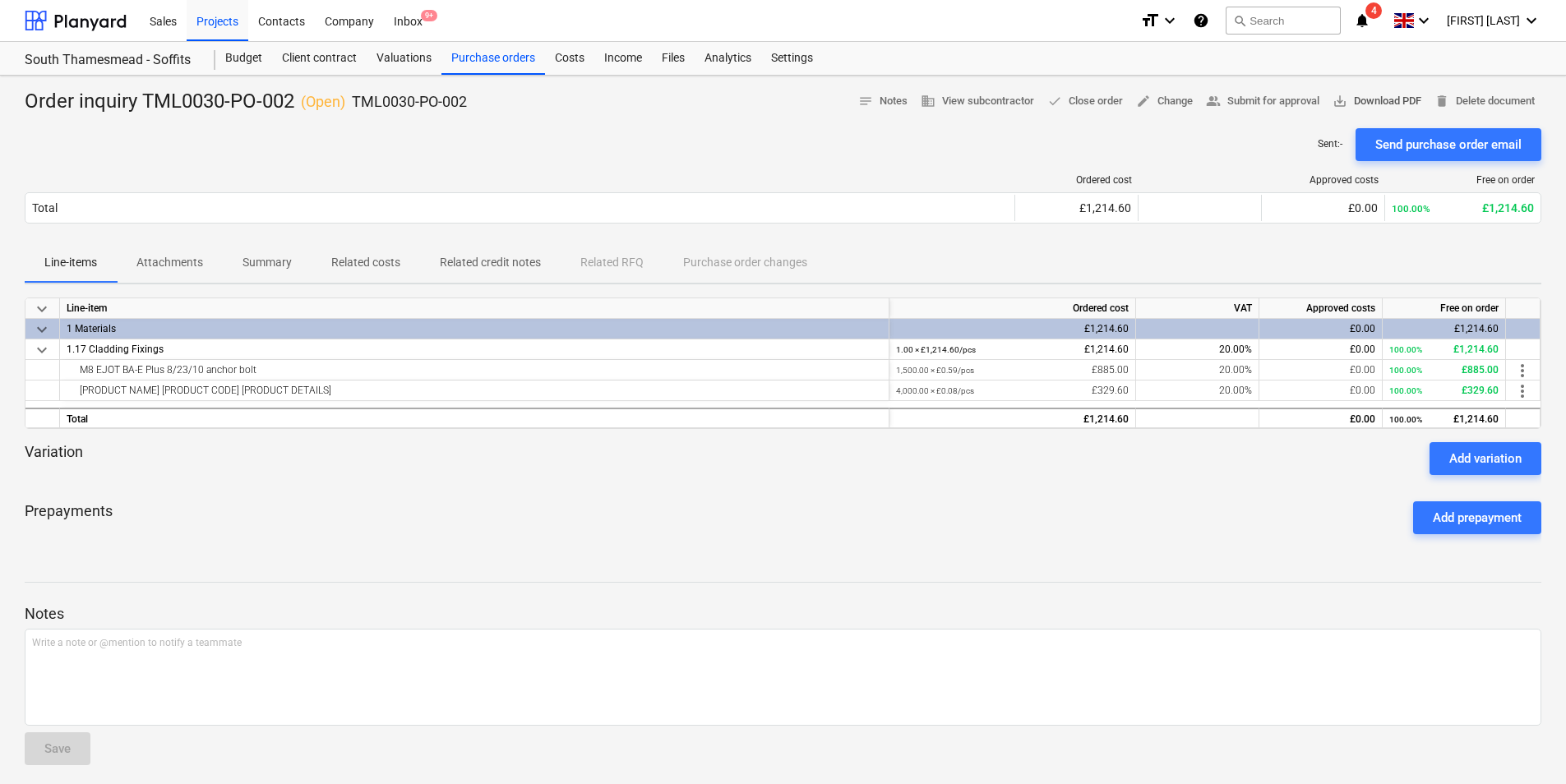 click on "save_alt Download PDF" at bounding box center (1377, 101) 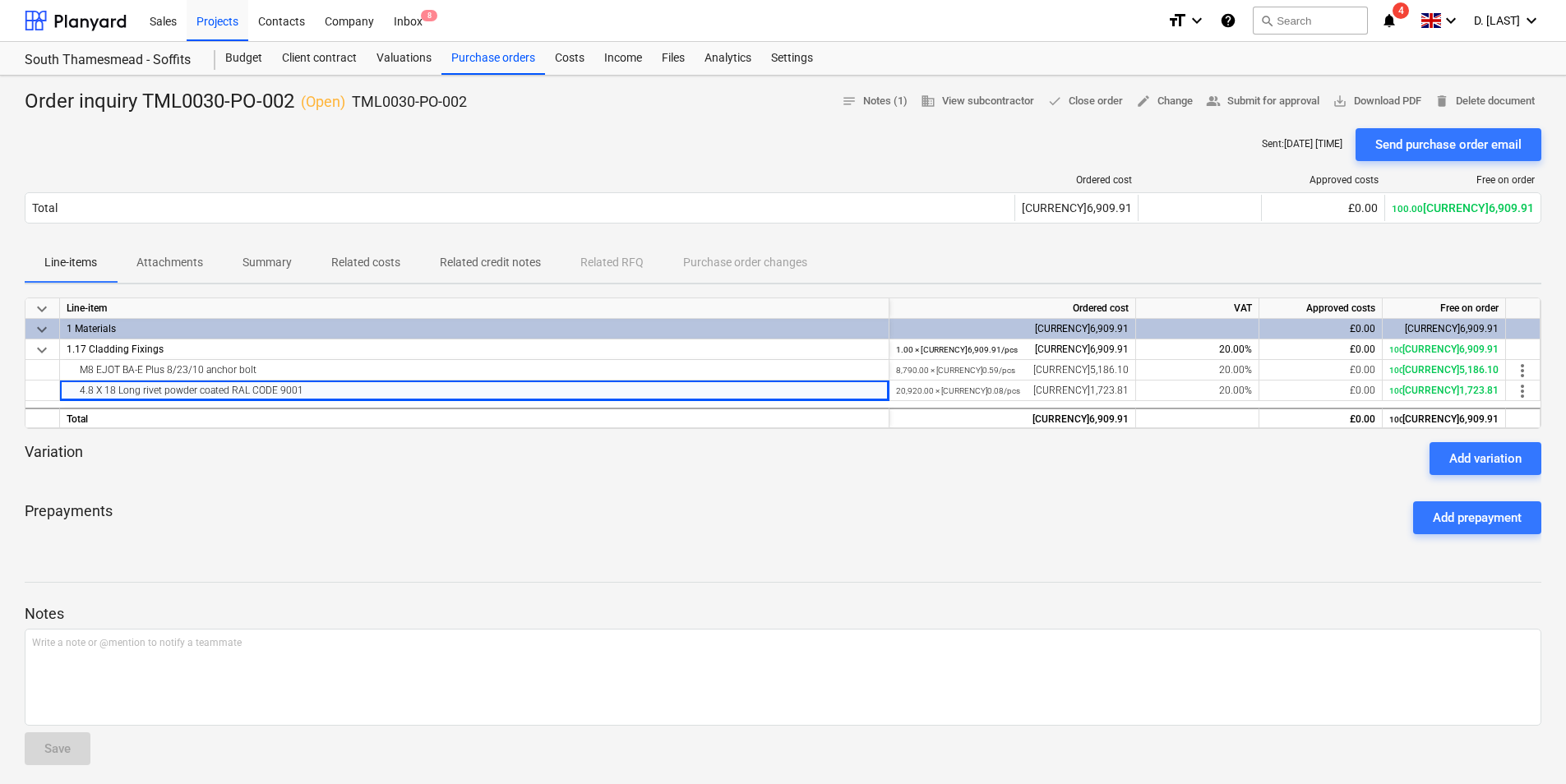 scroll, scrollTop: 0, scrollLeft: 0, axis: both 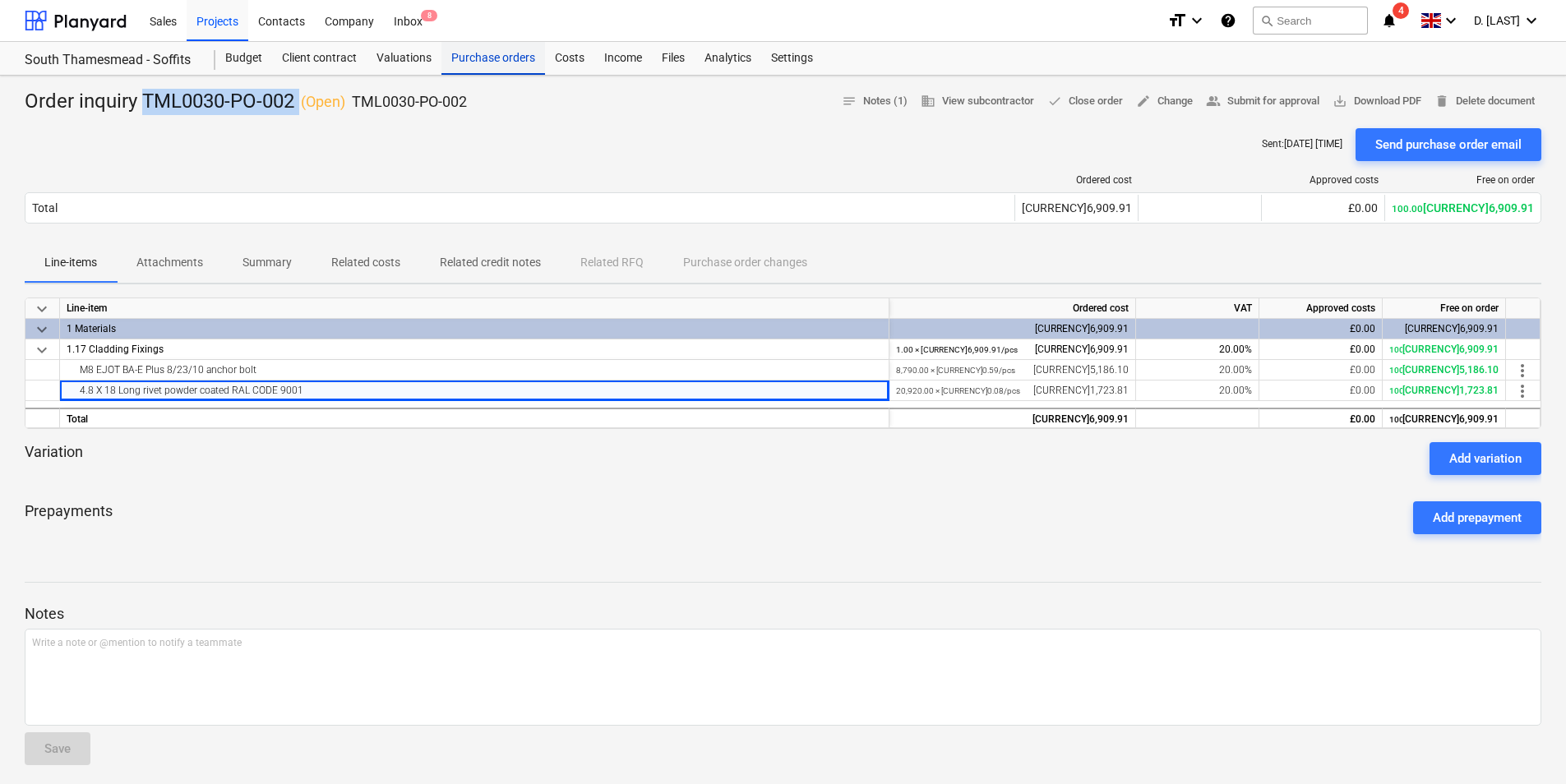 click on "Purchase orders" at bounding box center [493, 58] 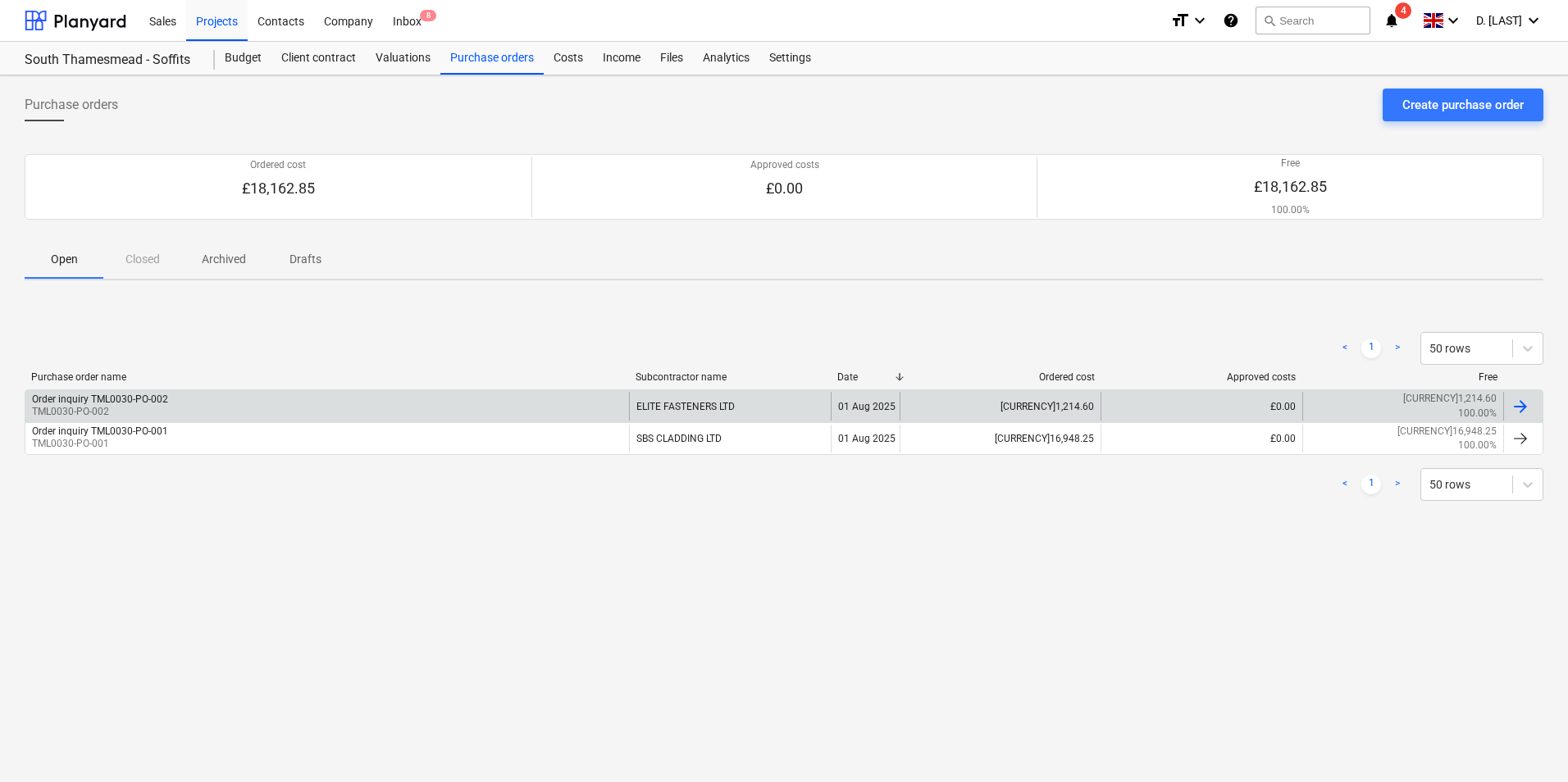click on "TML0030-PO-002" at bounding box center [100, 411] 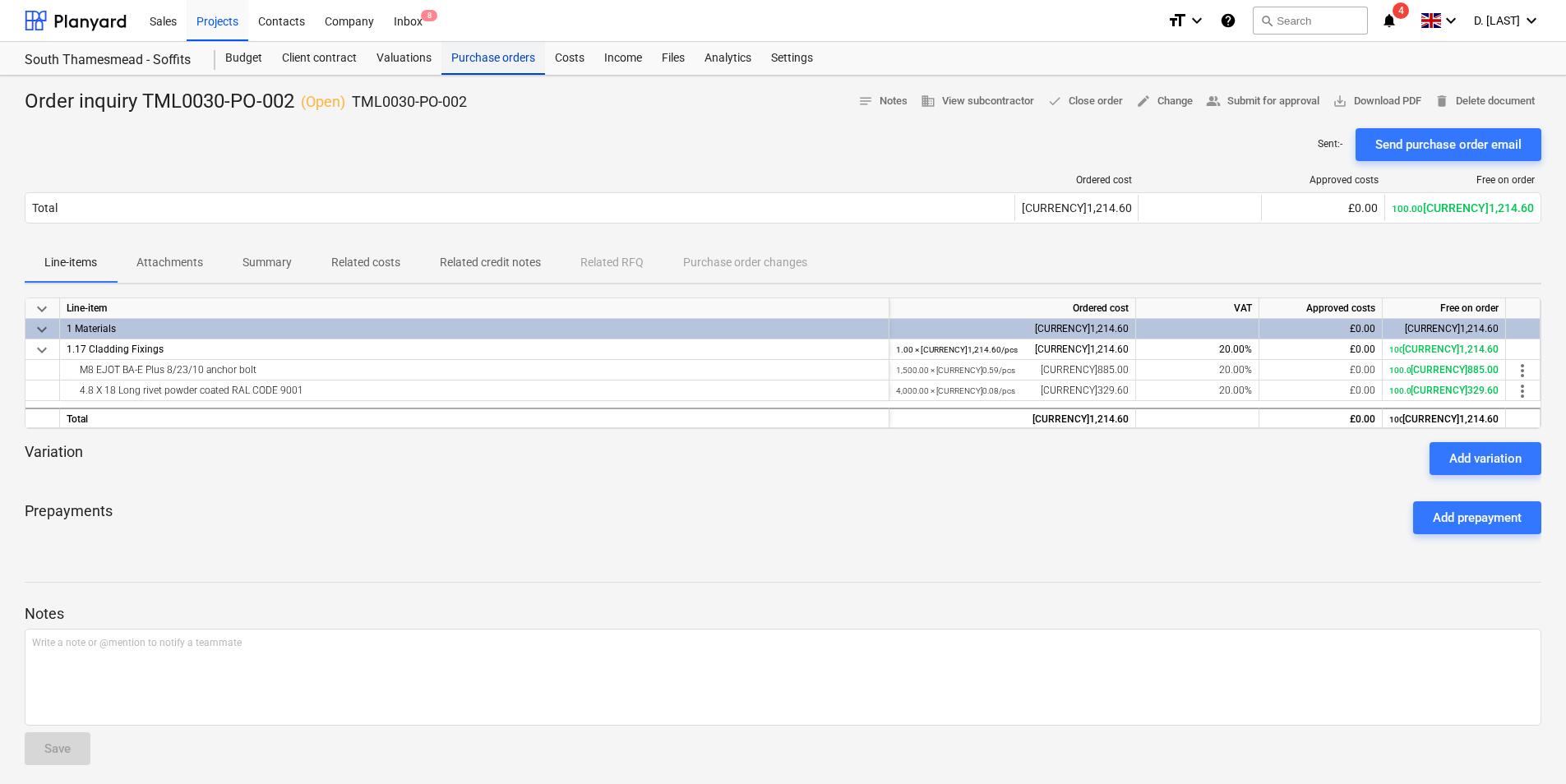 click on "Purchase orders" at bounding box center (493, 58) 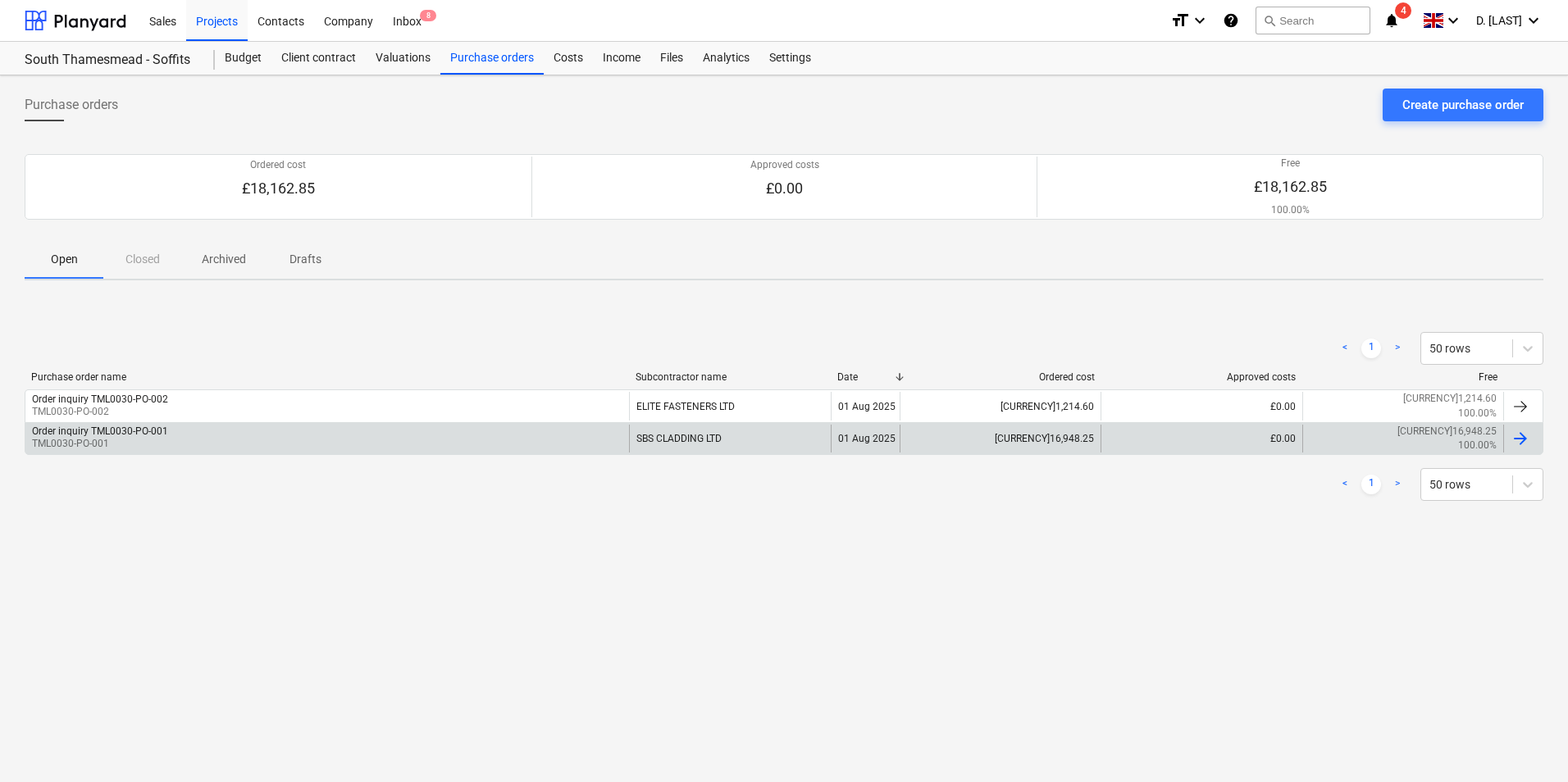 click on "Order inquiry TML0030-PO-001 TML0030-PO-001" at bounding box center [327, 439] 